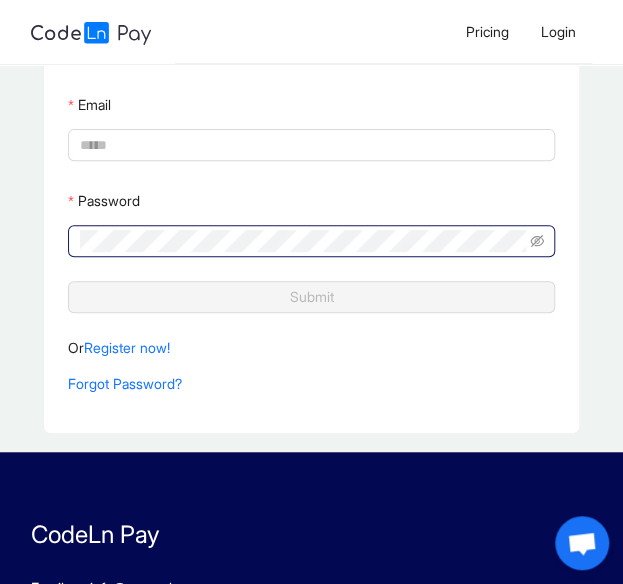 type on "**********" 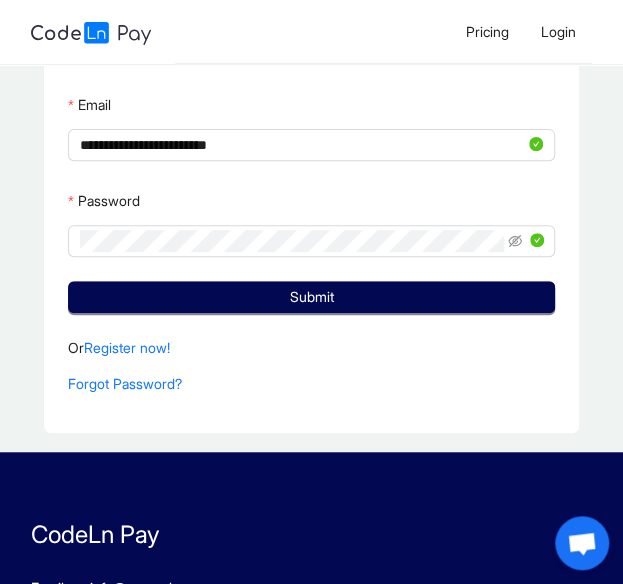 click on "**********" at bounding box center (311, 249) 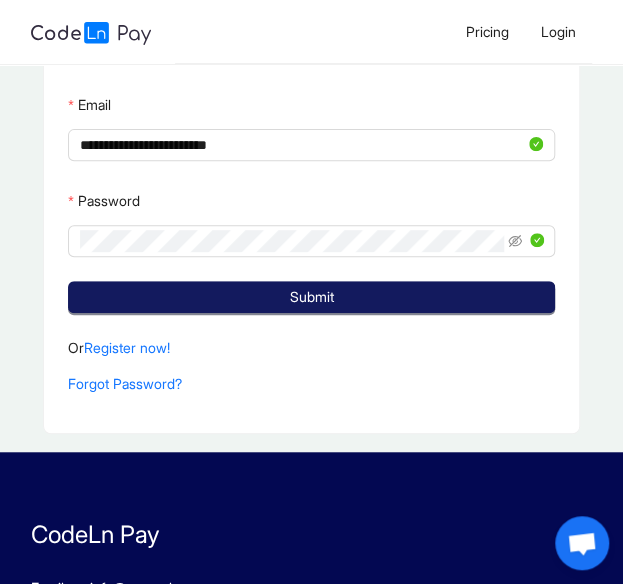 click on "Submit" 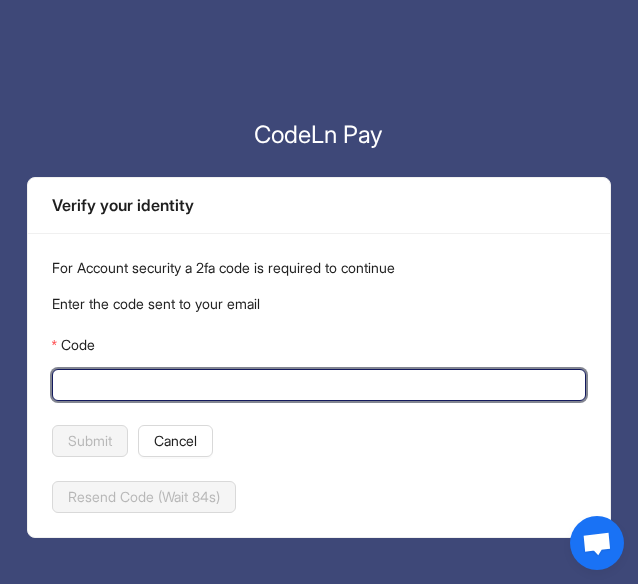 click on "Code" at bounding box center [317, 385] 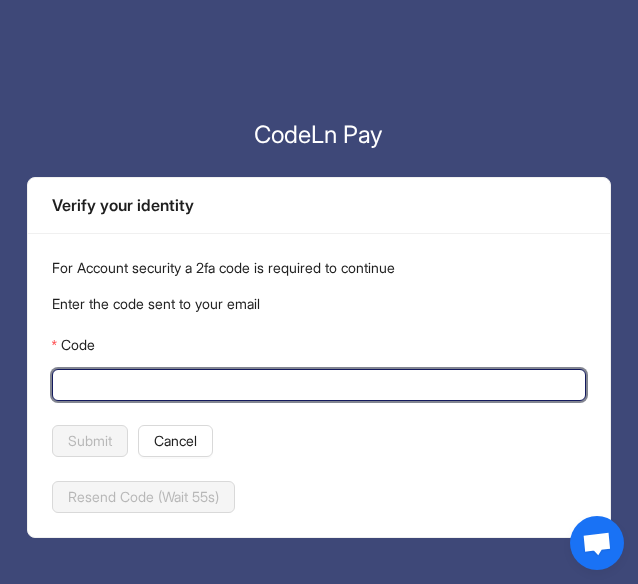 click on "Code" at bounding box center (317, 385) 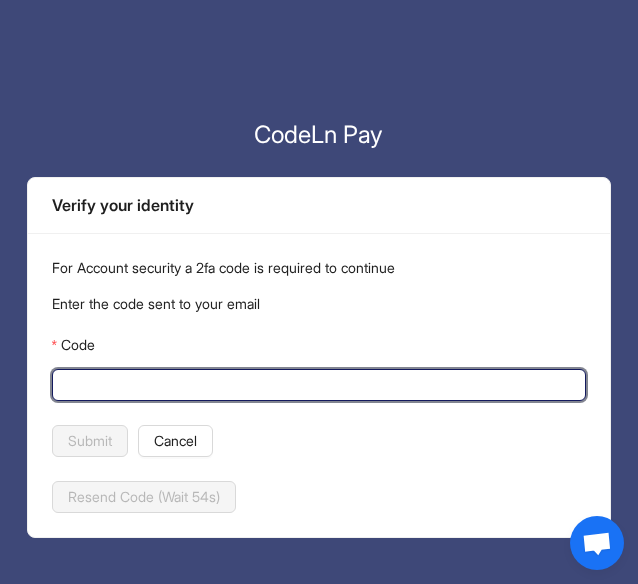 paste on "******" 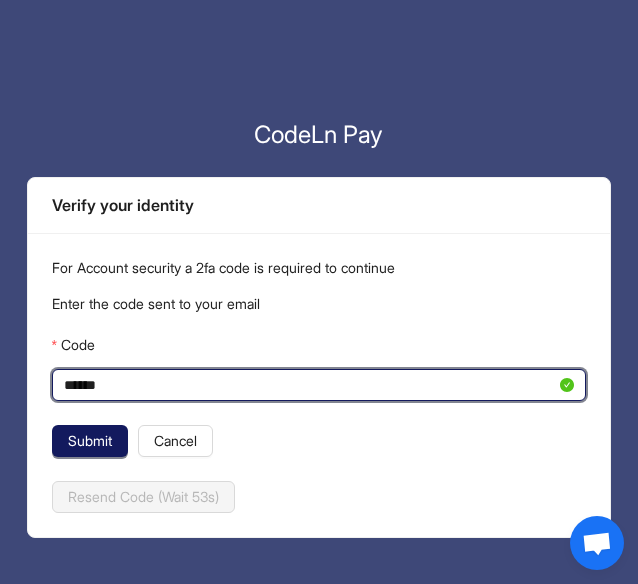 type on "******" 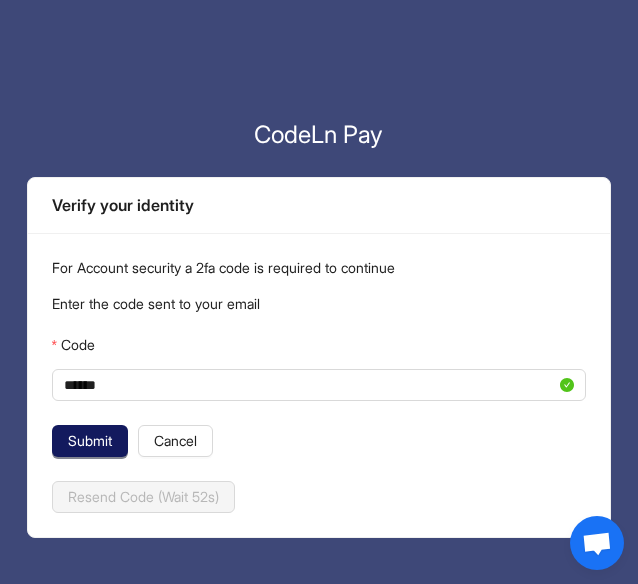 click on "Submit" 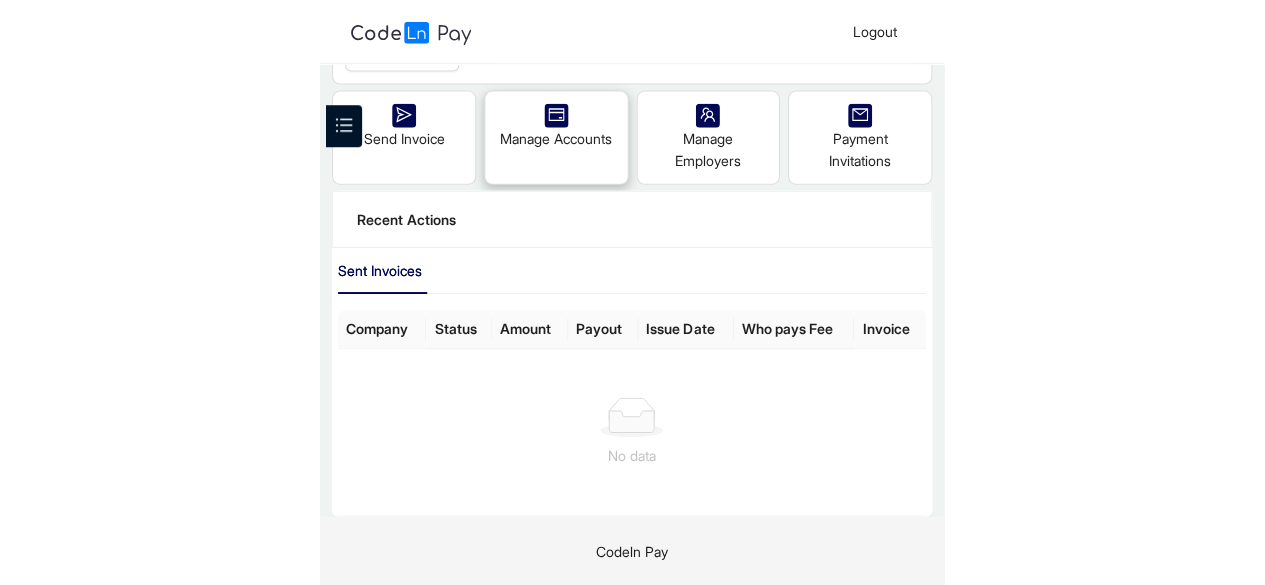 scroll, scrollTop: 98, scrollLeft: 0, axis: vertical 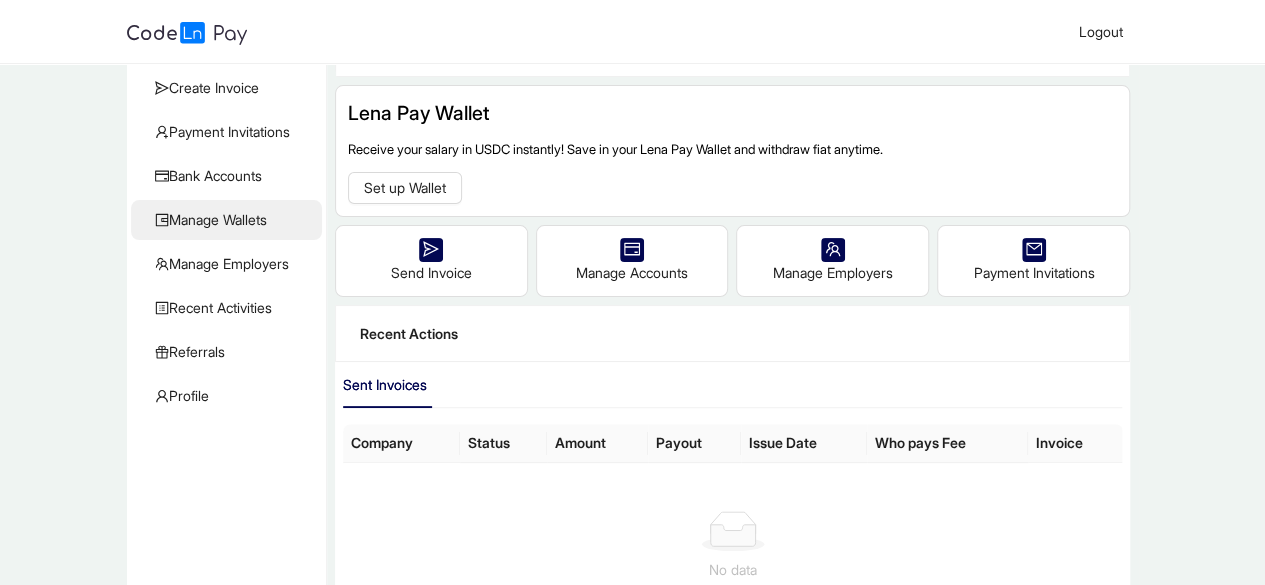 click on "Manage Wallets" 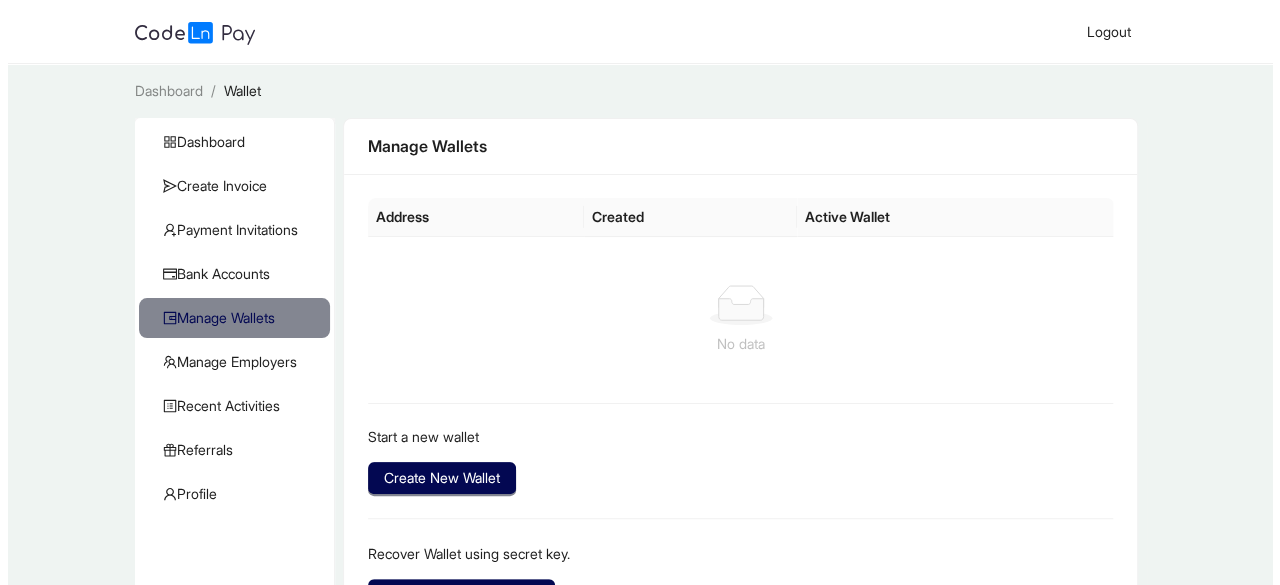 scroll, scrollTop: 118, scrollLeft: 0, axis: vertical 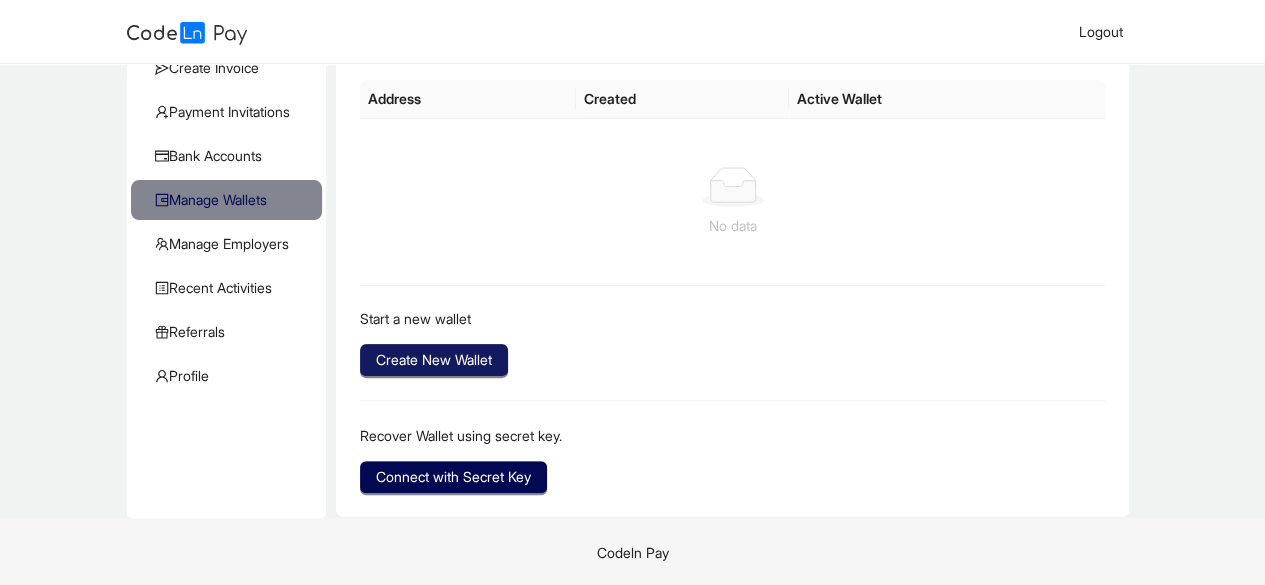 click on "Create New Wallet" 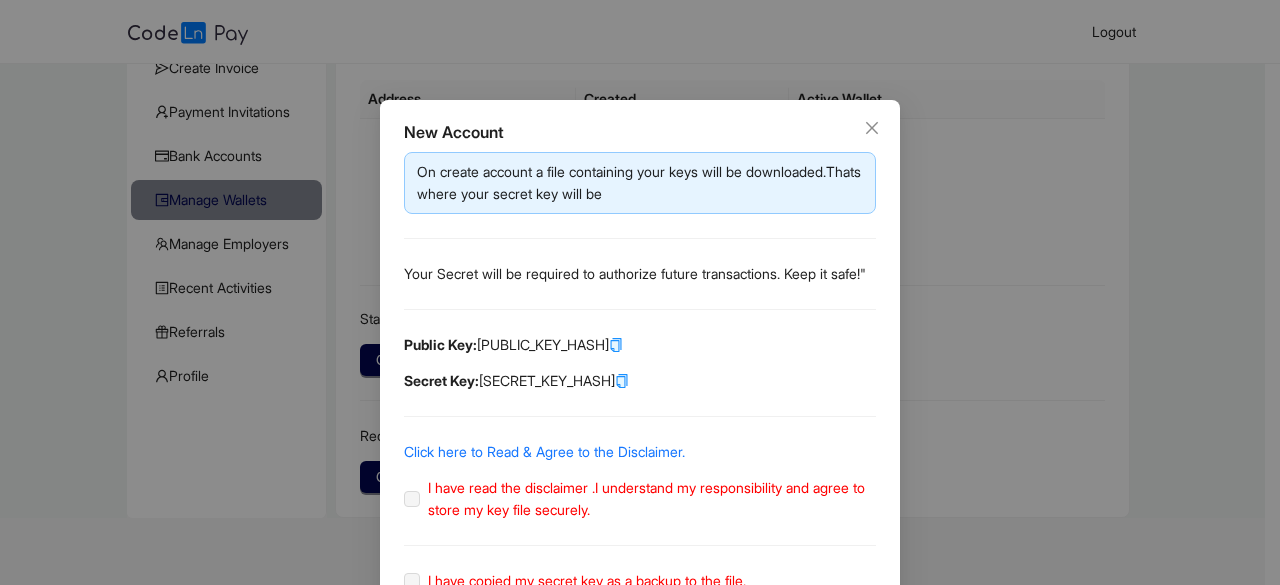 scroll, scrollTop: 114, scrollLeft: 0, axis: vertical 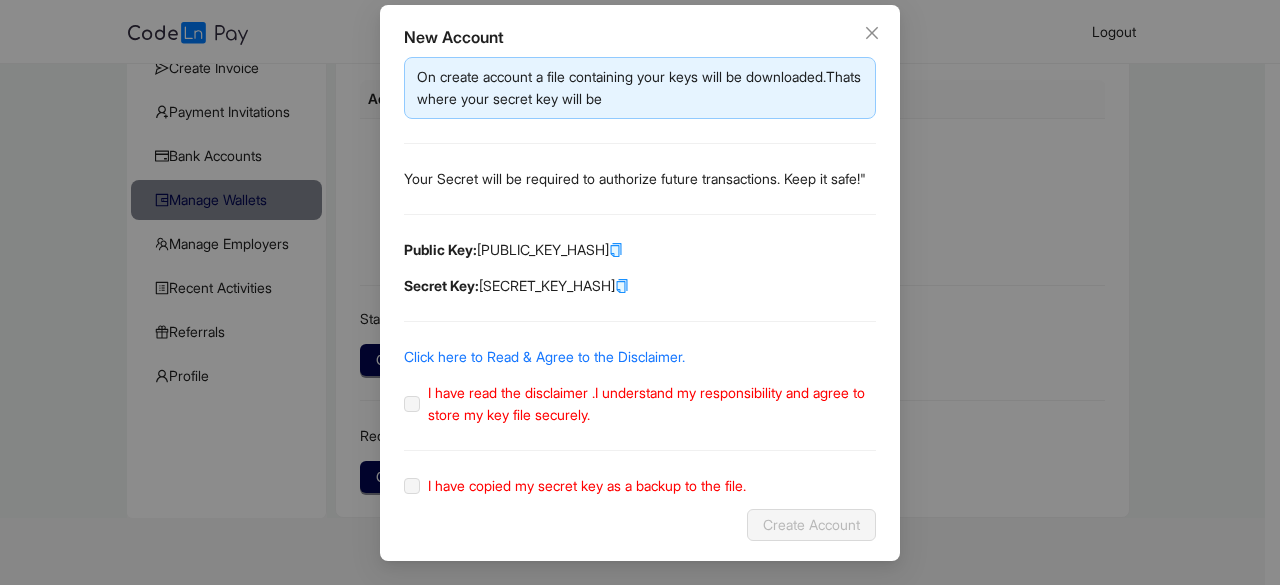 click 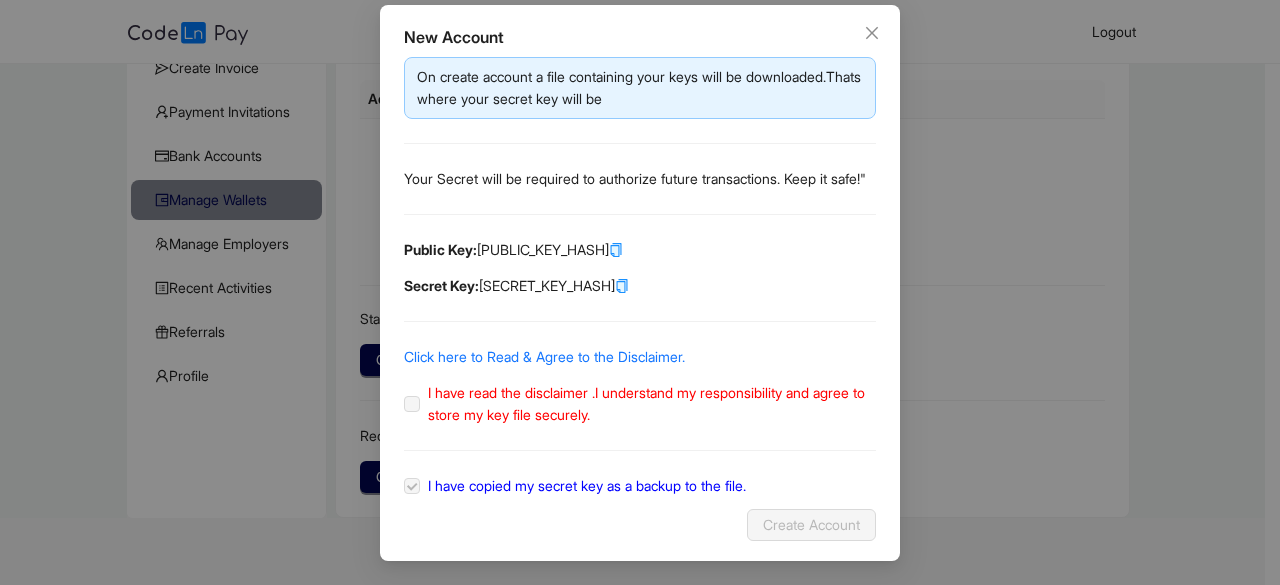 click 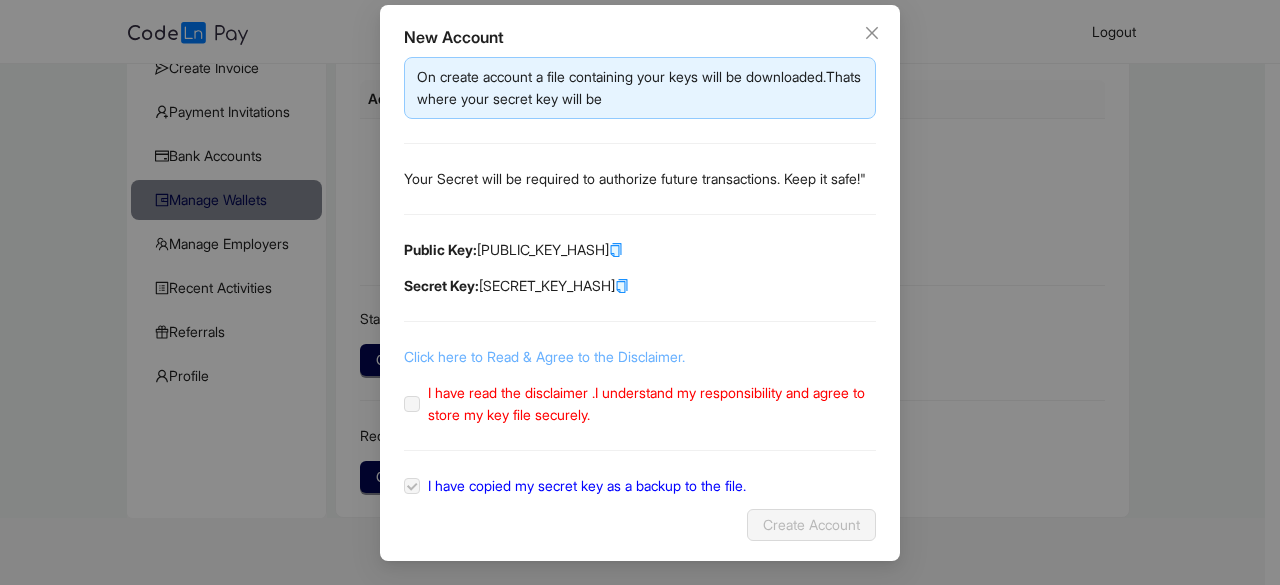 click on "Click here to Read & Agree to the Disclaimer." at bounding box center (544, 356) 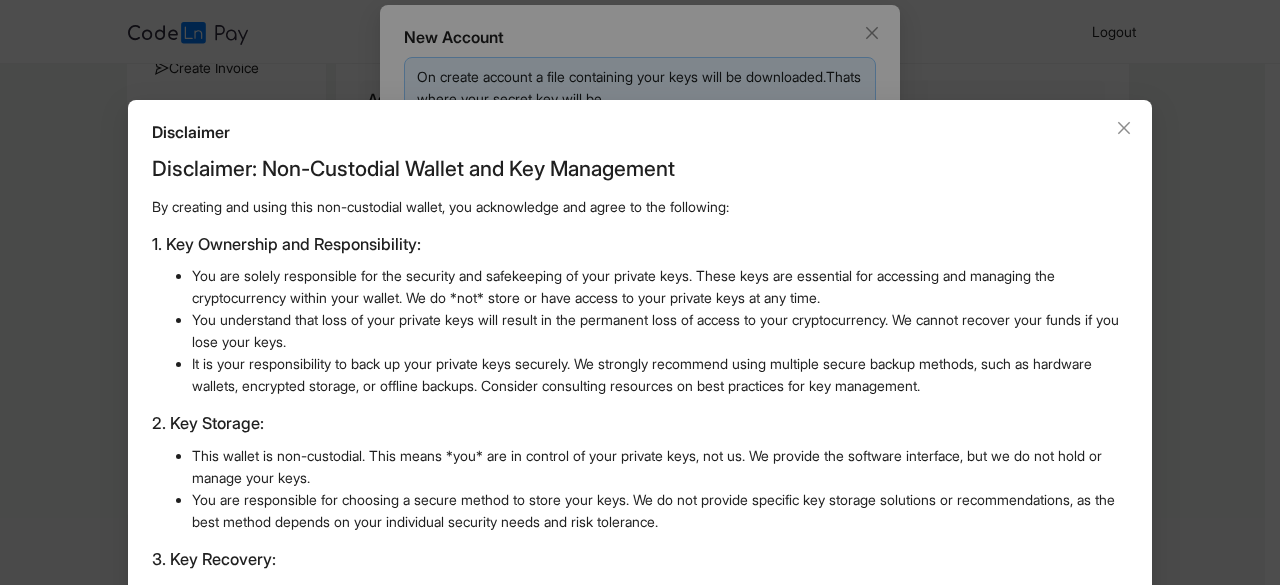 scroll, scrollTop: 574, scrollLeft: 0, axis: vertical 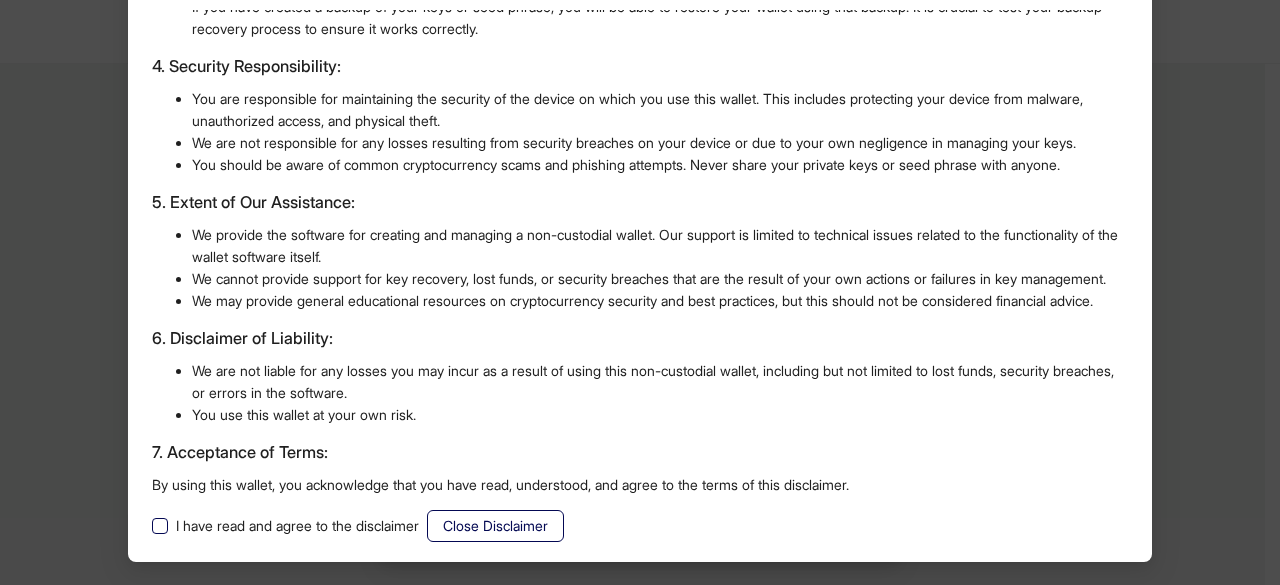 click on "I have read and agree to the disclaimer" at bounding box center (297, 526) 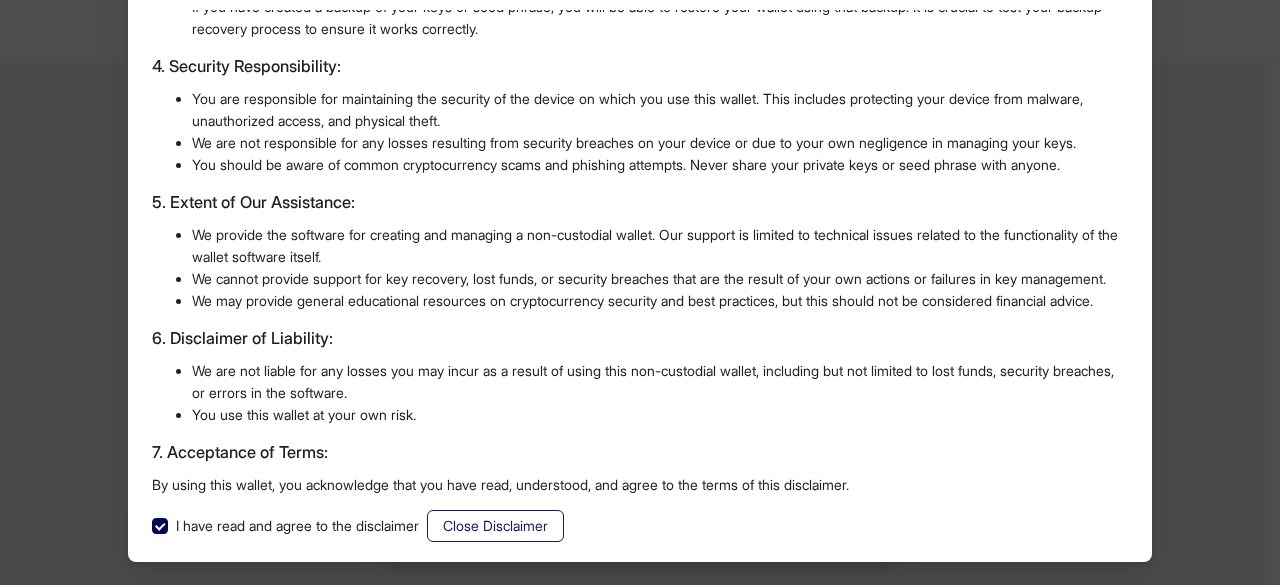 click on "Close Disclaimer" 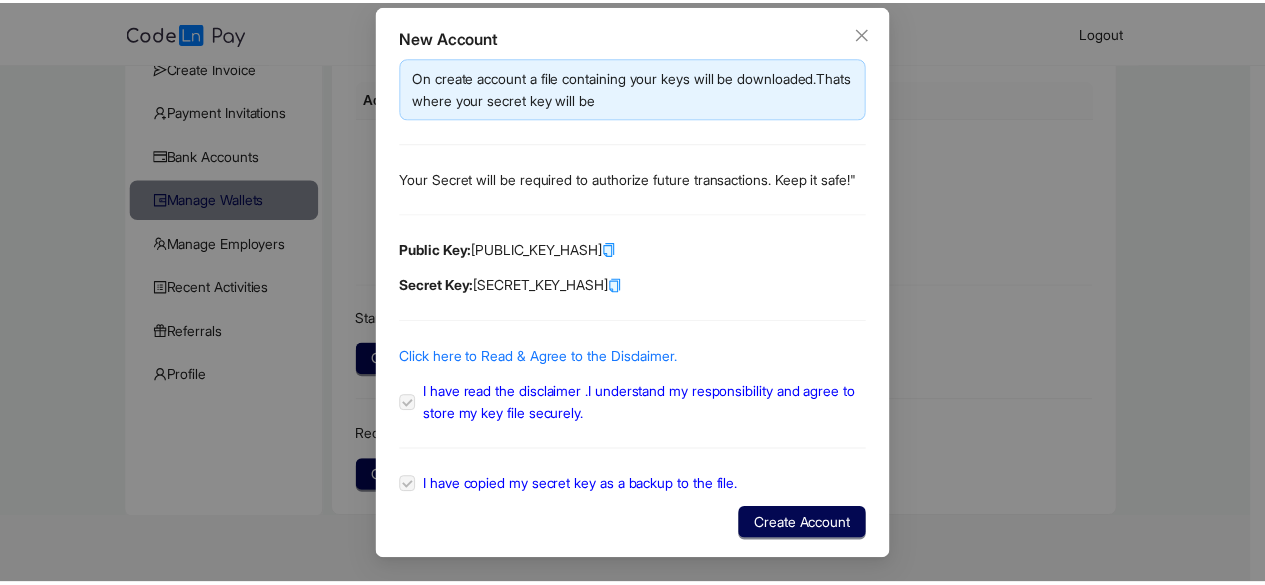 scroll, scrollTop: 42, scrollLeft: 0, axis: vertical 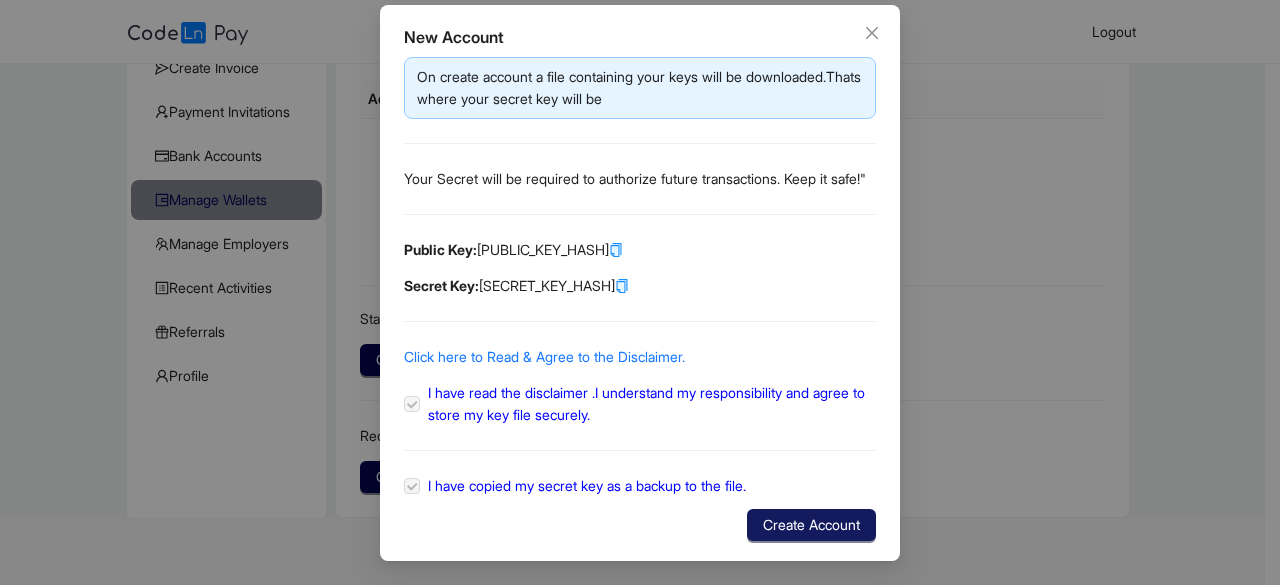 click on "Create Account" 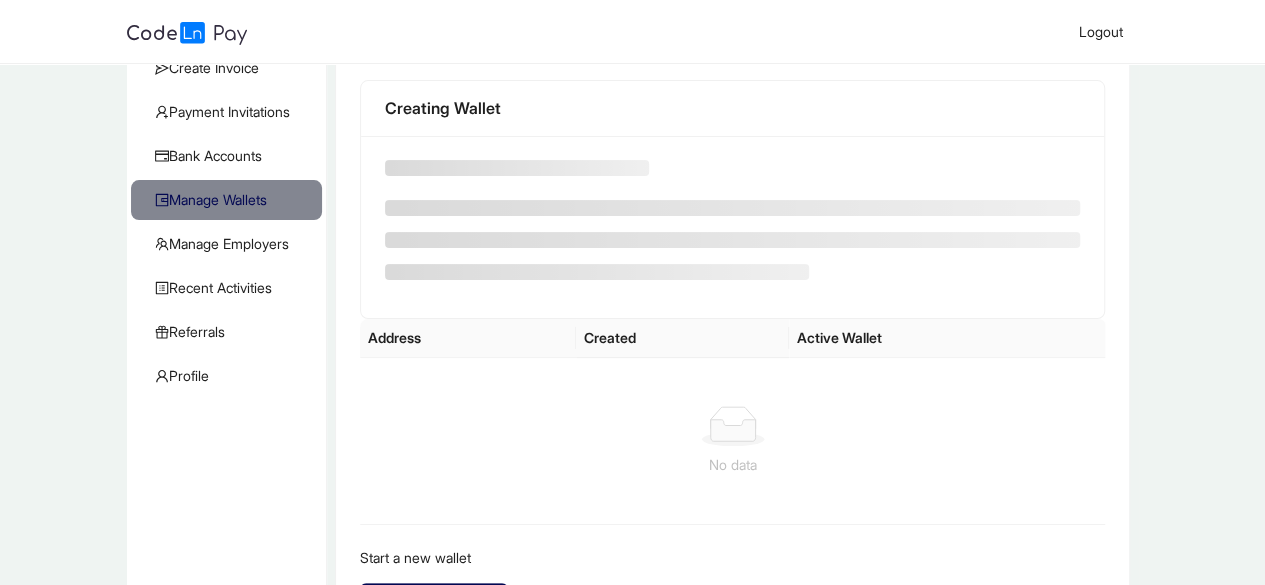 scroll, scrollTop: 14, scrollLeft: 0, axis: vertical 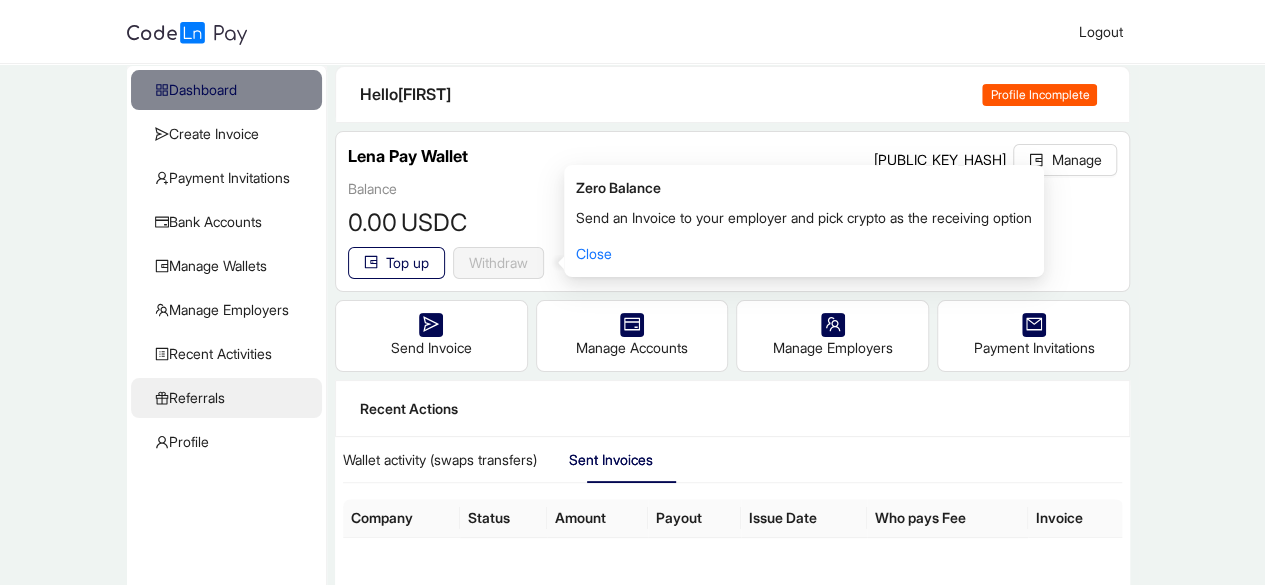 click on "Referrals" 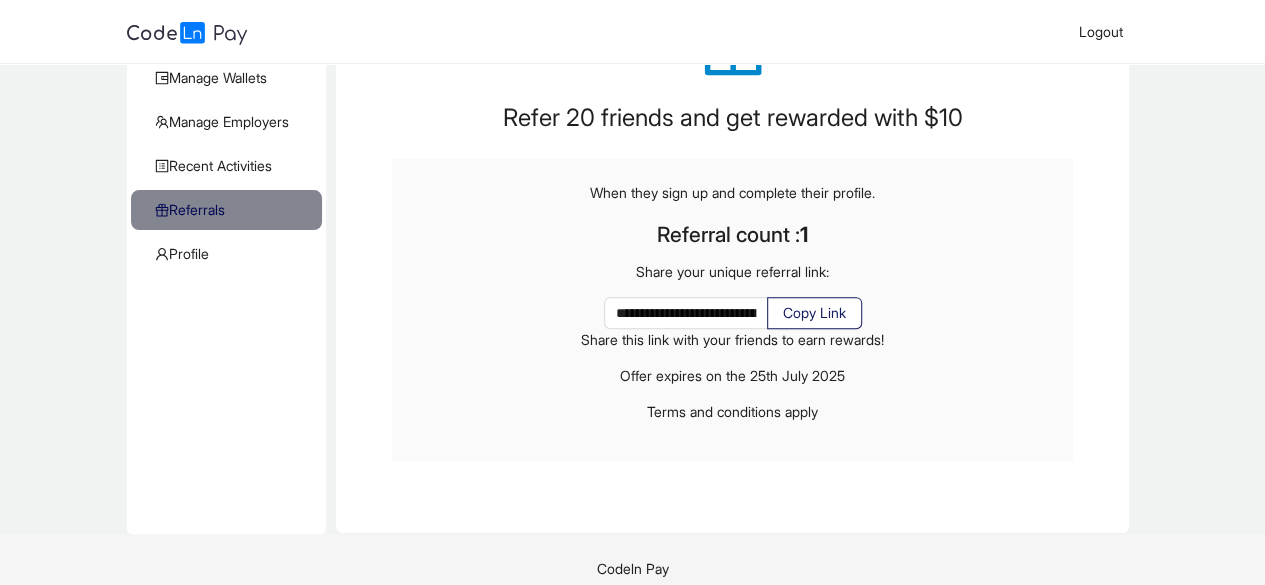 scroll, scrollTop: 241, scrollLeft: 0, axis: vertical 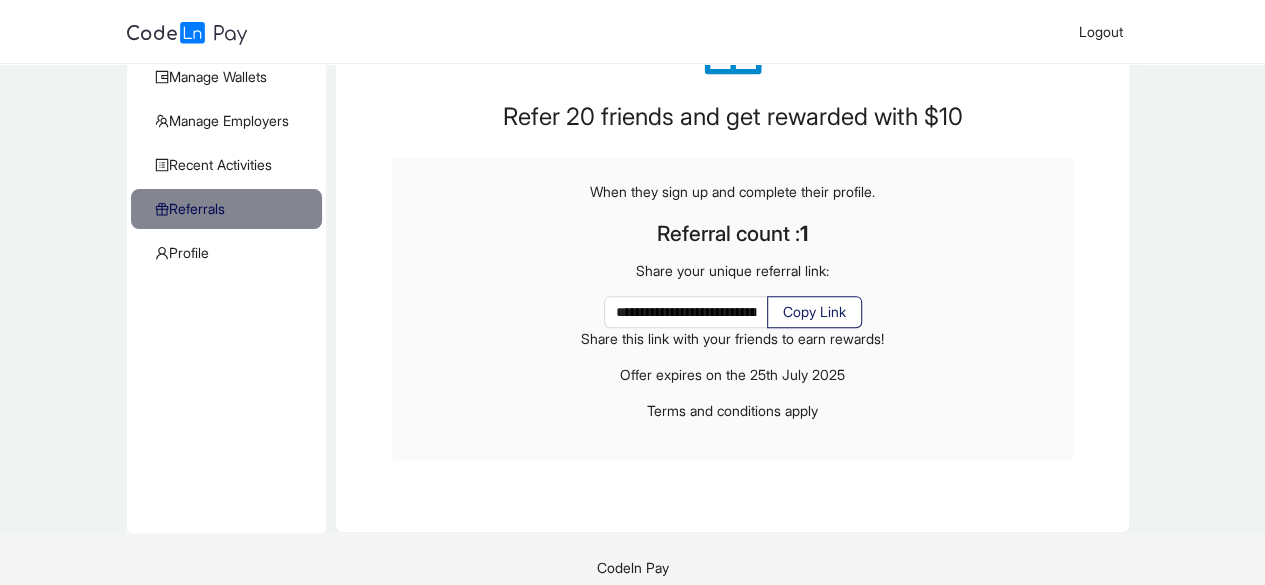 click on "Copy Link" 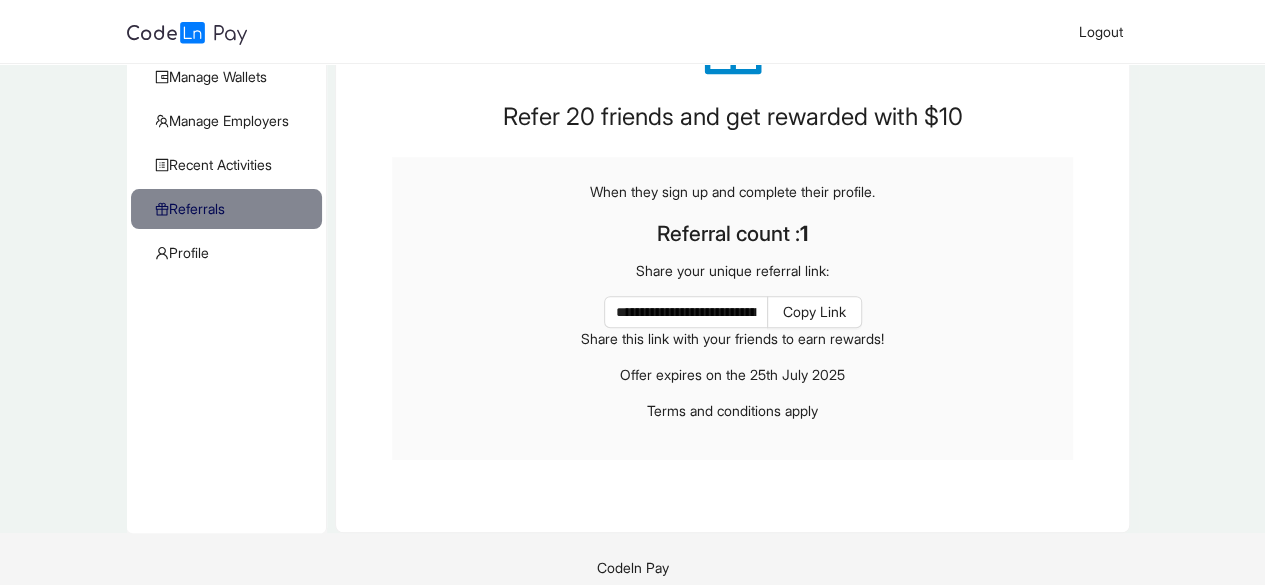 click on "Refer 20 friends and get rewarded with $10" at bounding box center [733, 117] 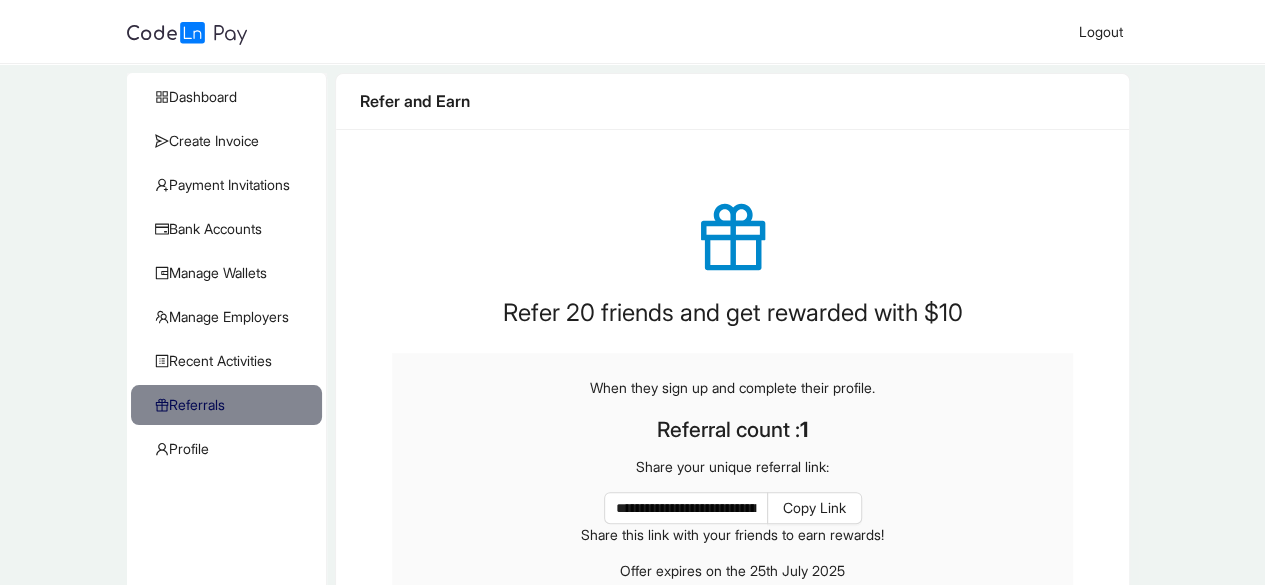 scroll, scrollTop: 0, scrollLeft: 0, axis: both 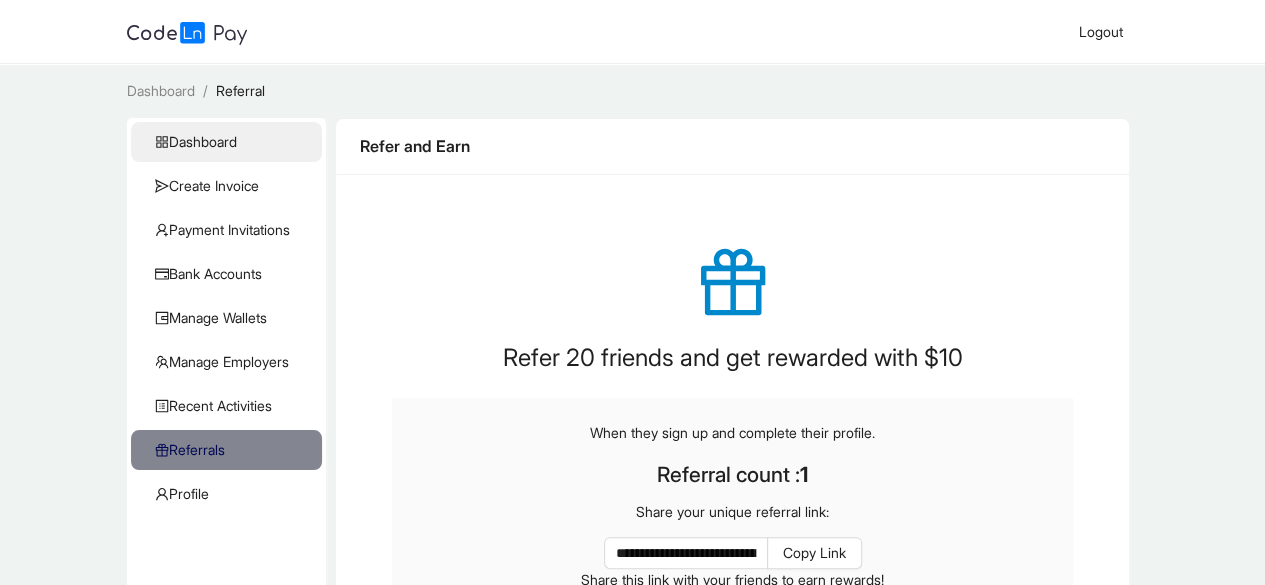 click on "Dashboard" 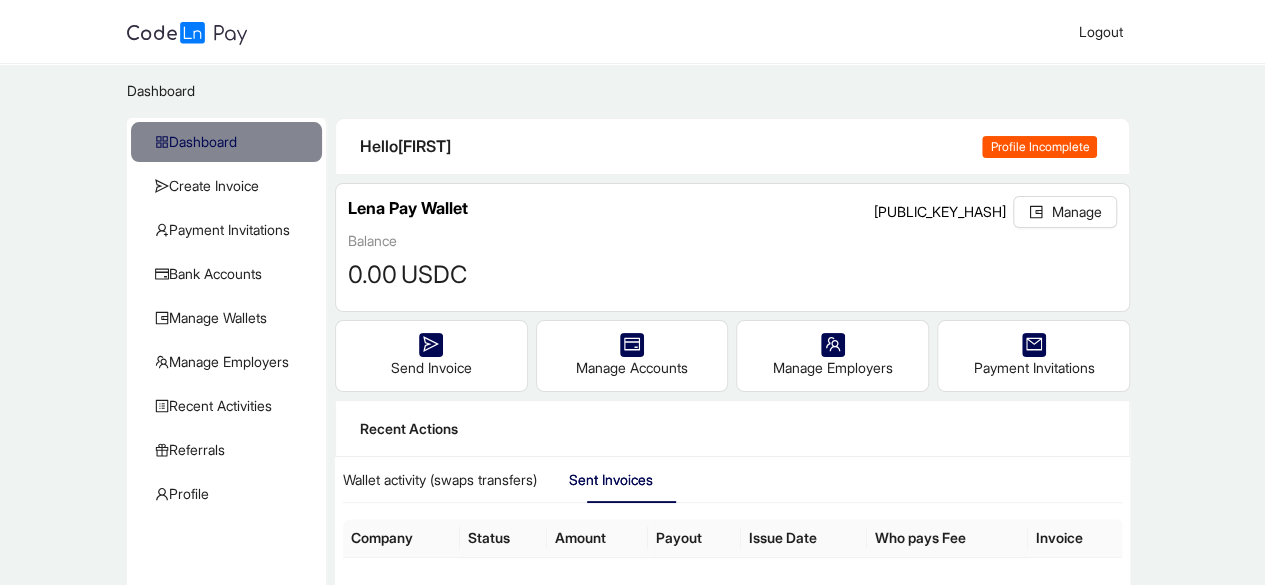 click on "Profile Incomplete" at bounding box center [1039, 147] 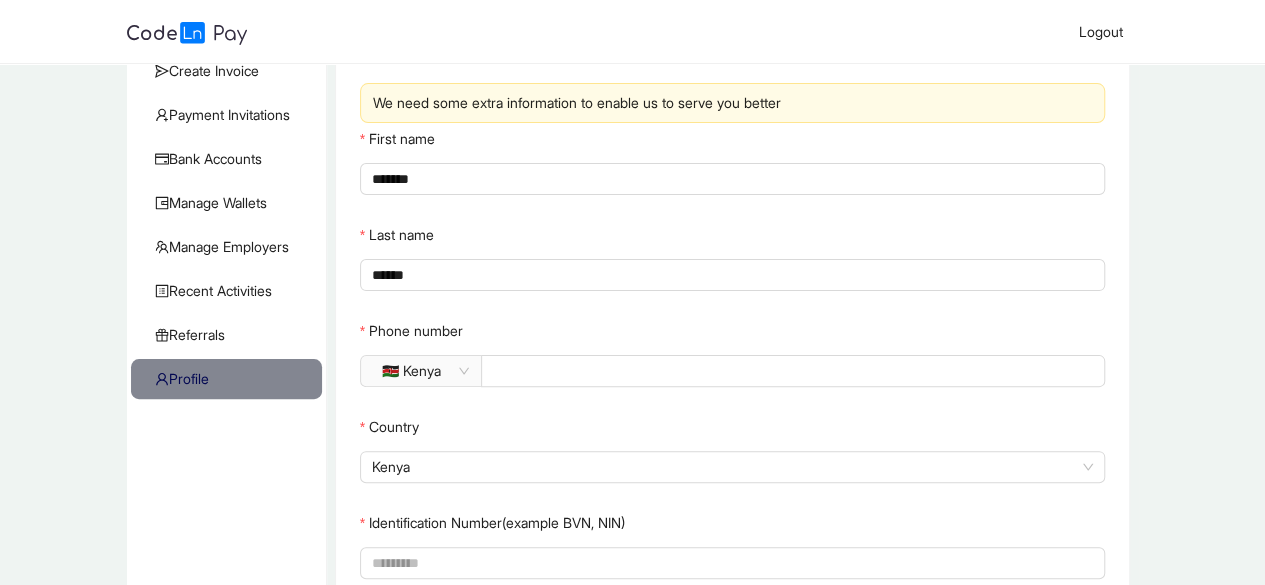 scroll, scrollTop: 165, scrollLeft: 0, axis: vertical 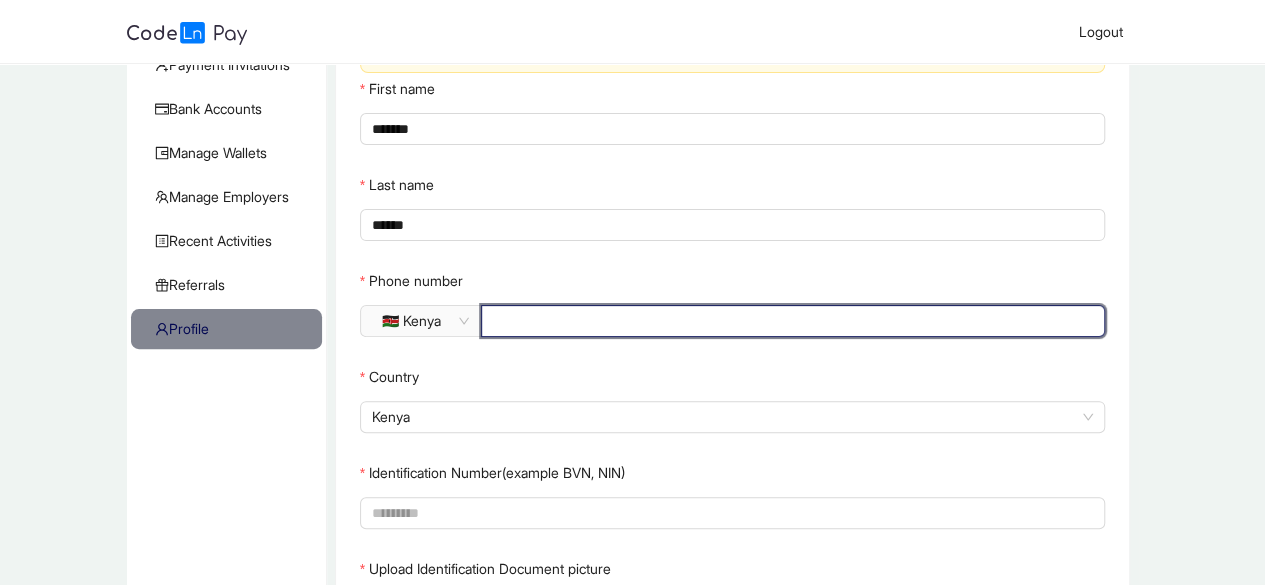 click on "*********" at bounding box center (791, 321) 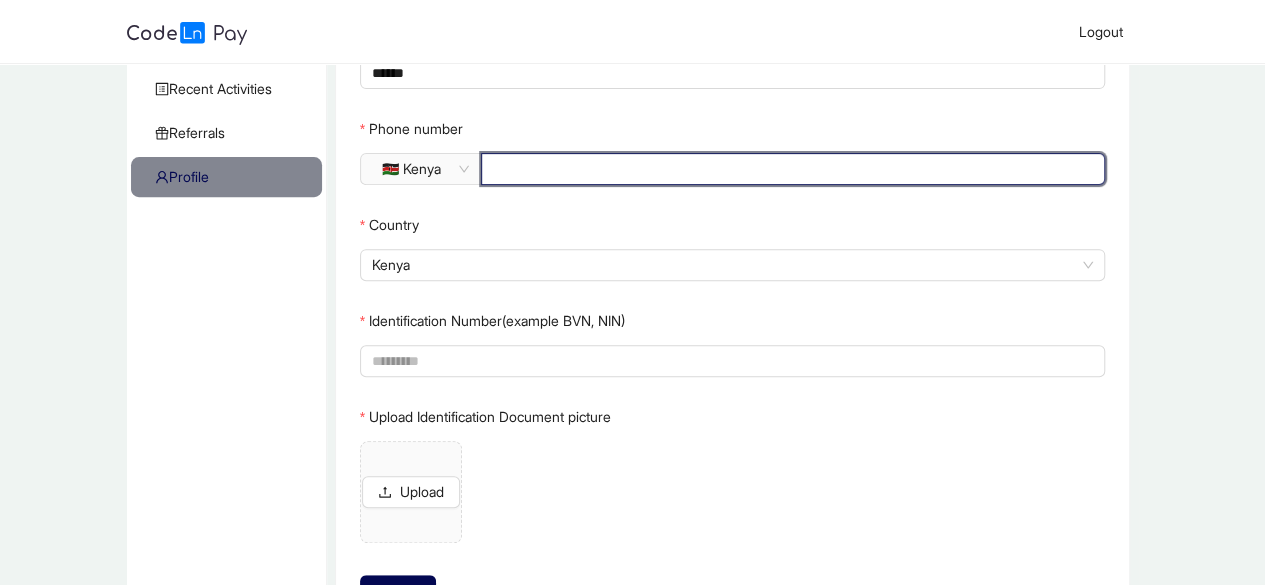 scroll, scrollTop: 319, scrollLeft: 0, axis: vertical 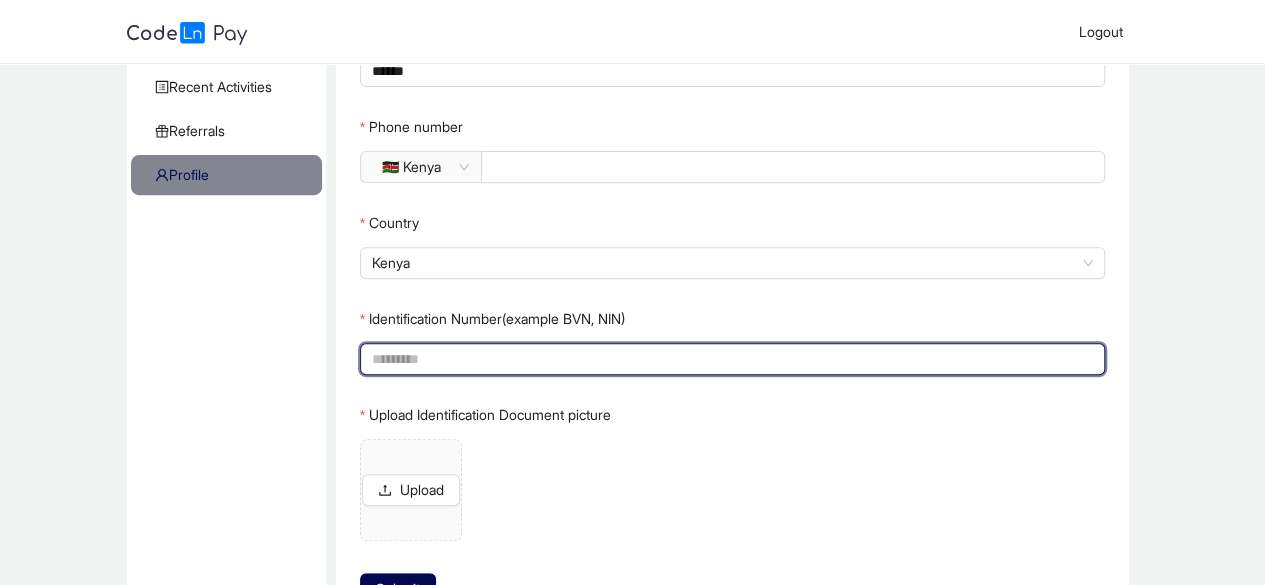 click on "Identification Number(example BVN, NIN)" at bounding box center [731, 359] 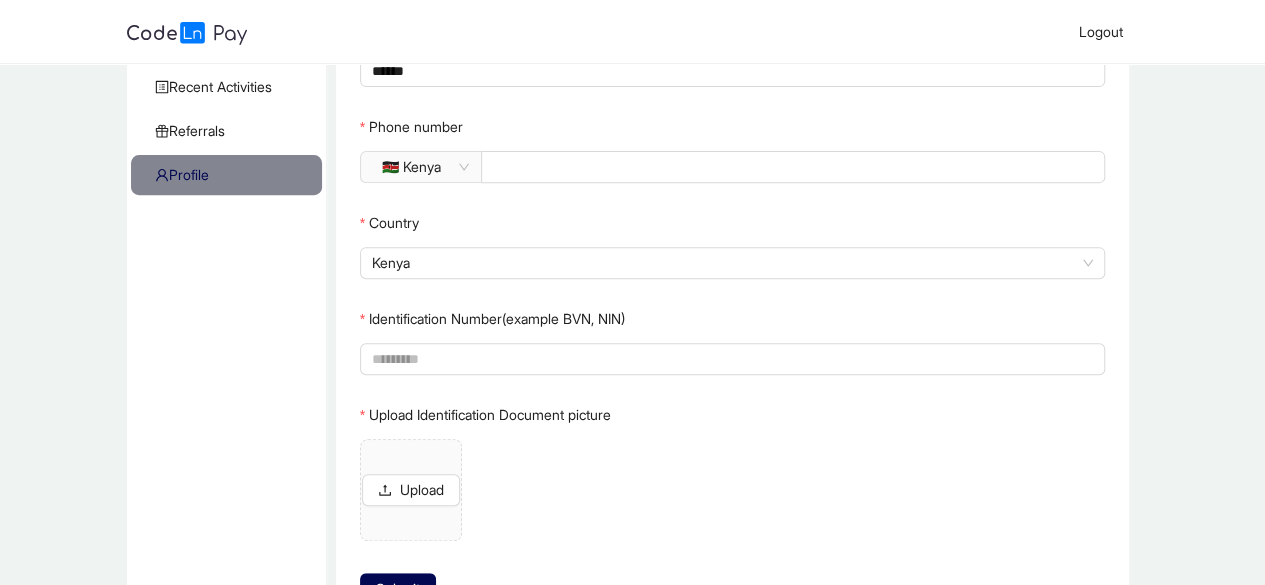click on "Dashboard / ProfileManager /  Dashboard   Create Invoice   Payment Invitations   Bank Accounts   Manage Wallets   Manage Employers   Recent Activities   KYC   Referrals   Profile   Profile Manager  Reset Verification We need some extra information to enable us to serve you better First name  ******* Last name  ****** Phone number 🇰🇪 Kenya ********* Country Kenya Identification Number(example BVN, NIN)  Upload Identification Document  picture Upload Submit" at bounding box center (632, 199) 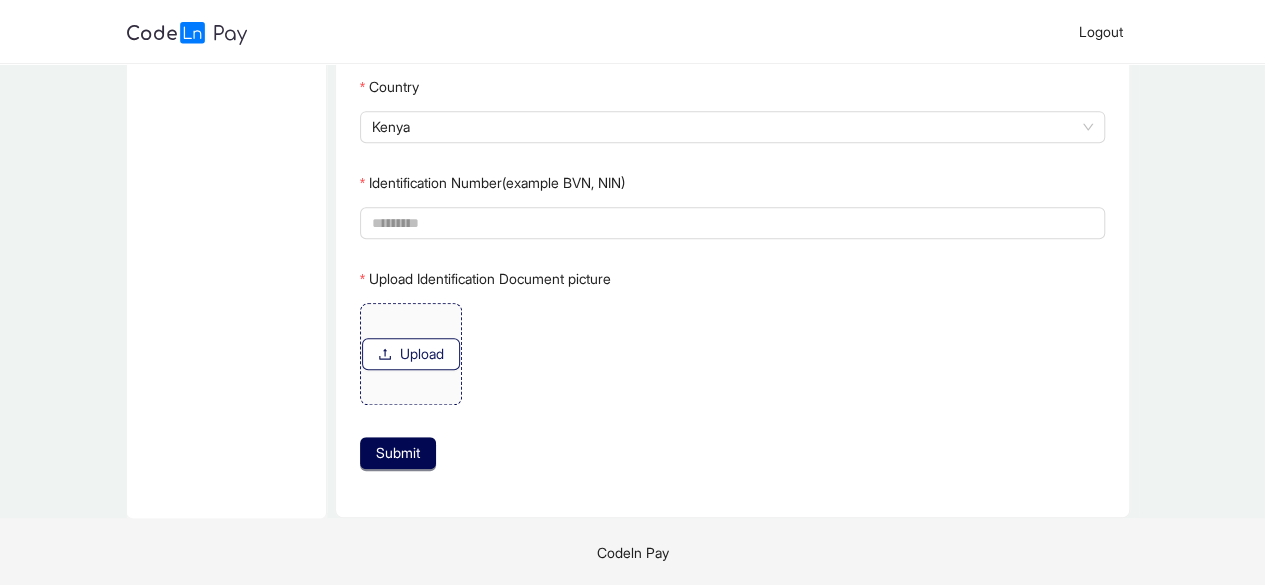 click on "Upload" 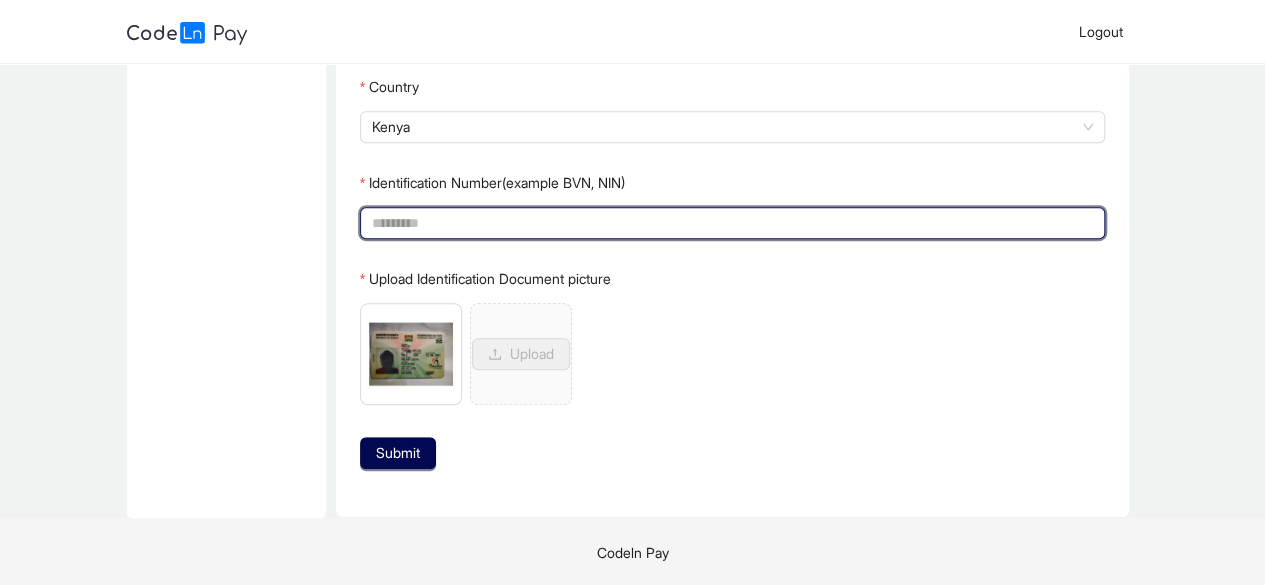 click on "Identification Number(example BVN, NIN)" at bounding box center (731, 223) 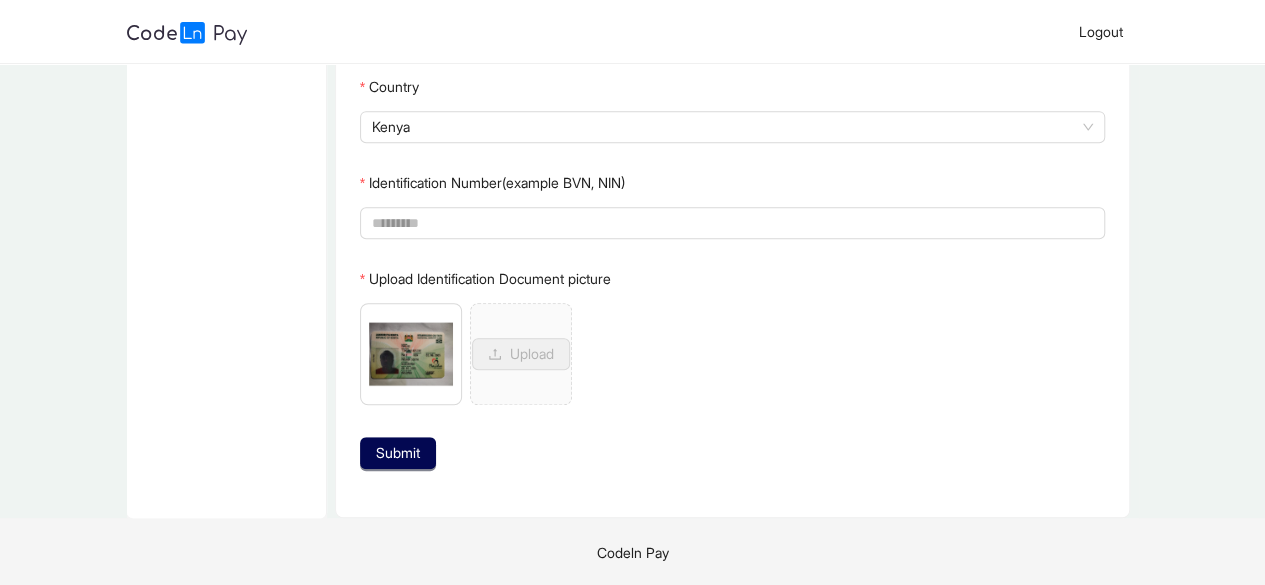 click on "Dashboard / ProfileManager /  Dashboard   Create Invoice   Payment Invitations   Bank Accounts   Manage Wallets   Manage Employers   Recent Activities   KYC   Referrals   Profile   Profile Manager  Reset Verification We need some extra information to enable us to serve you better First name  ******* Last name  ****** Phone number 🇰🇪 Kenya ********* Country Kenya Identification Number(example BVN, NIN)  Upload Identification Document  picture [FILENAME] Upload Submit" at bounding box center (632, 63) 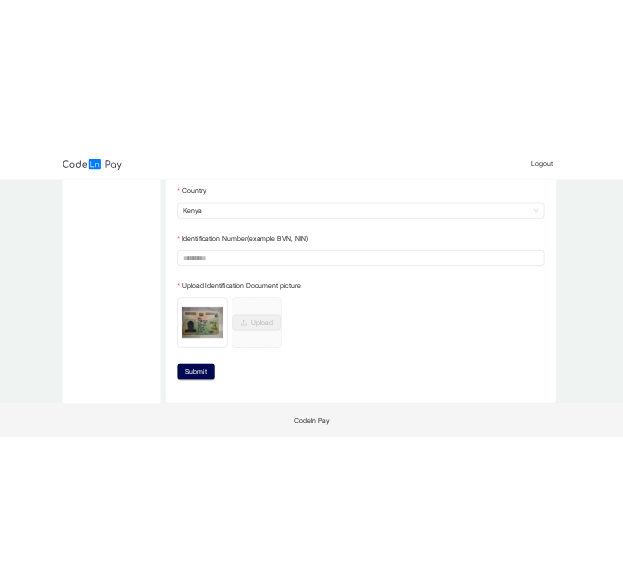 scroll, scrollTop: 402, scrollLeft: 0, axis: vertical 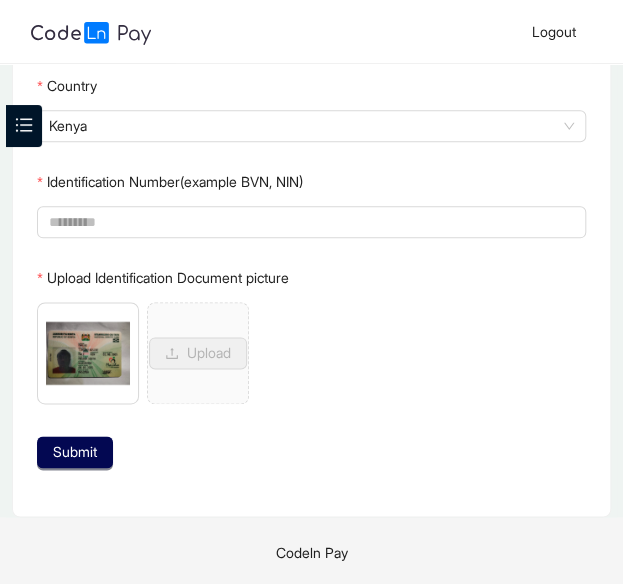 click on "Dashboard / ProfileManager /  Dashboard   Create Invoice   Payment Invitations   Bank Accounts   Manage Wallets   Manage Employers   Recent Activities   KYC   Referrals   Profile   Profile Manager  Reset Verification We need some extra information to enable us to serve you better First name  ******* Last name  ****** Phone number 🇰🇪 Kenya ********* Country Kenya Identification Number(example BVN, NIN)  Upload Identification Document  picture [FILENAME] Upload Submit" at bounding box center [311, 89] 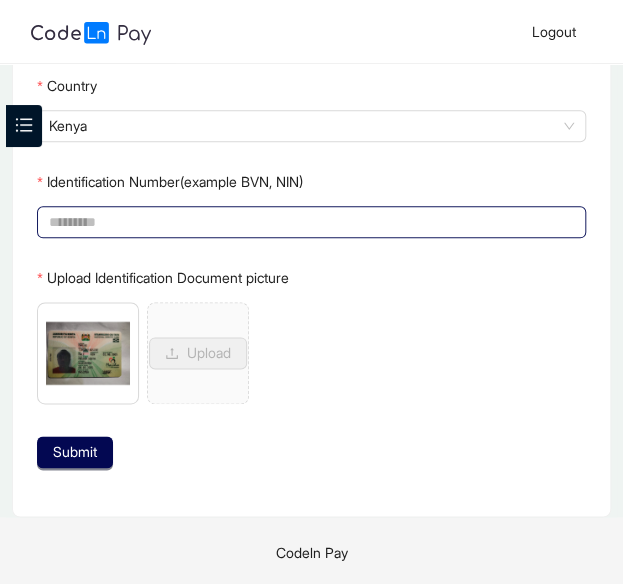 click on "Identification Number(example BVN, NIN)" at bounding box center [309, 222] 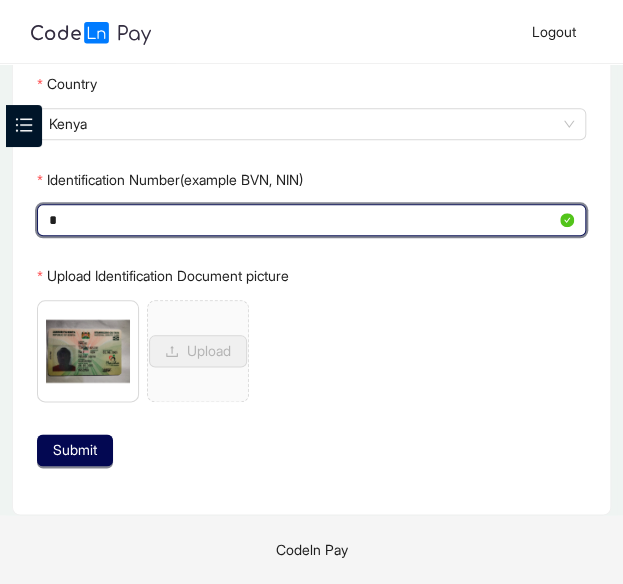 scroll, scrollTop: 363, scrollLeft: 0, axis: vertical 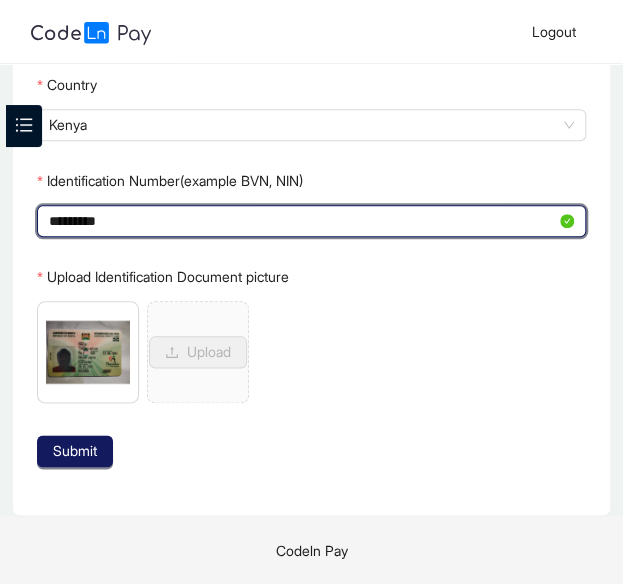 type on "*********" 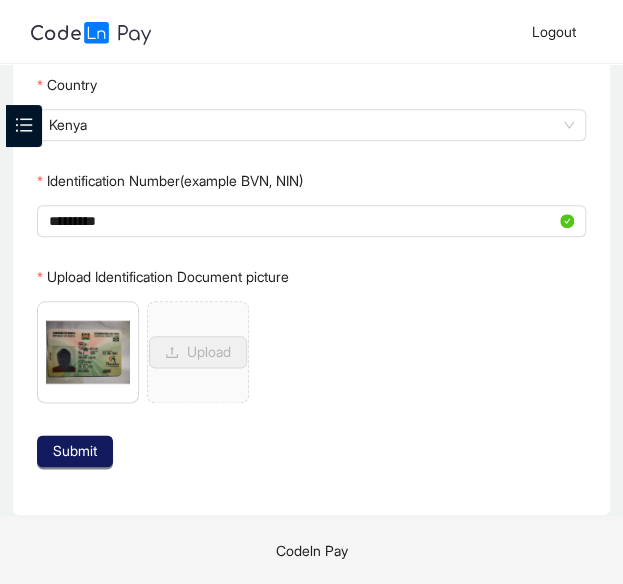 click on "Submit" 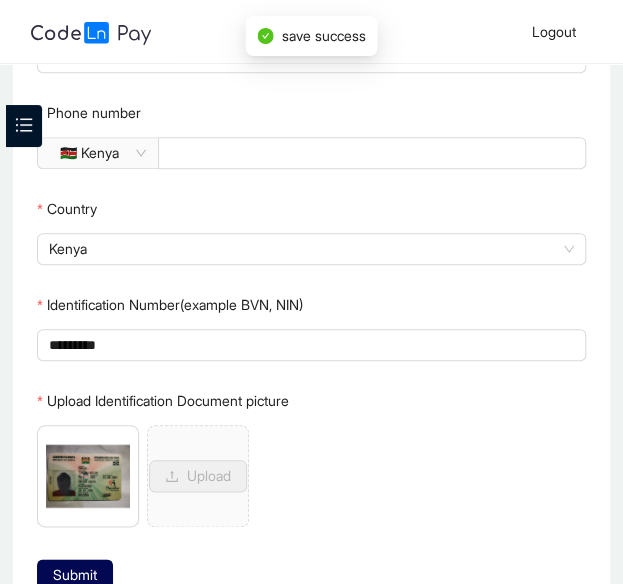 scroll, scrollTop: 254, scrollLeft: 0, axis: vertical 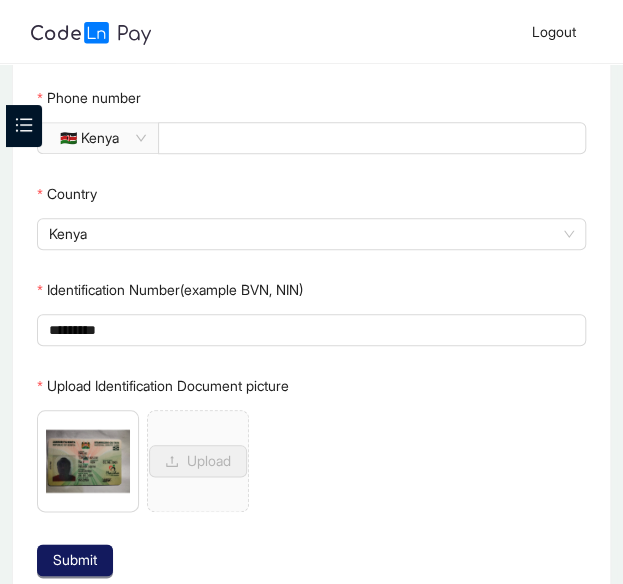 click on "Submit" 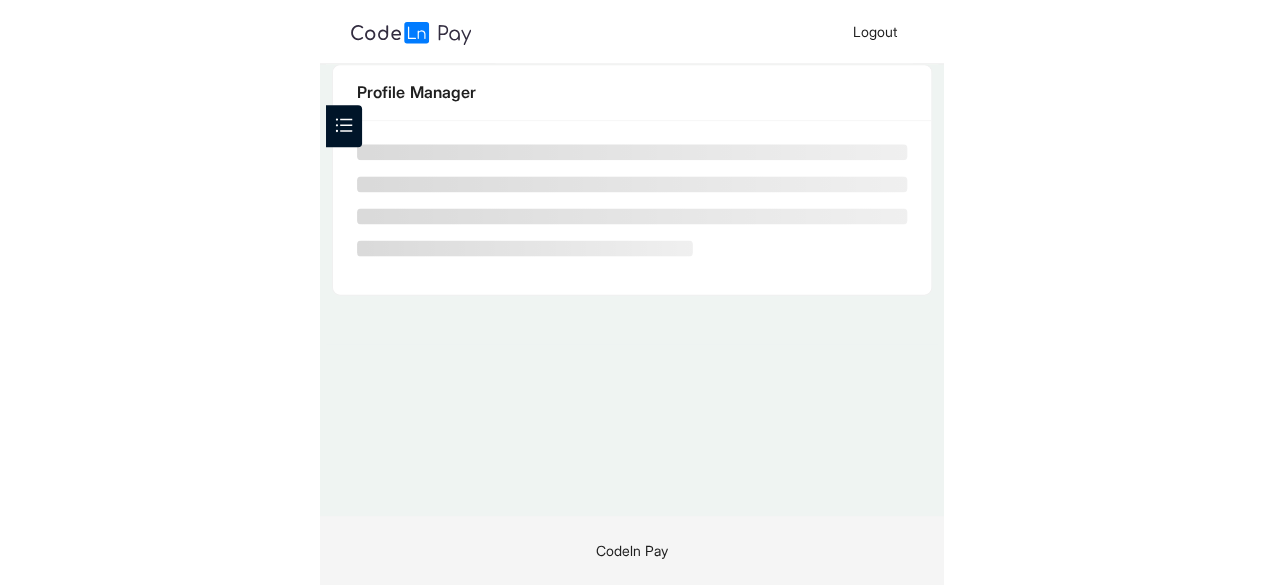 scroll, scrollTop: 0, scrollLeft: 0, axis: both 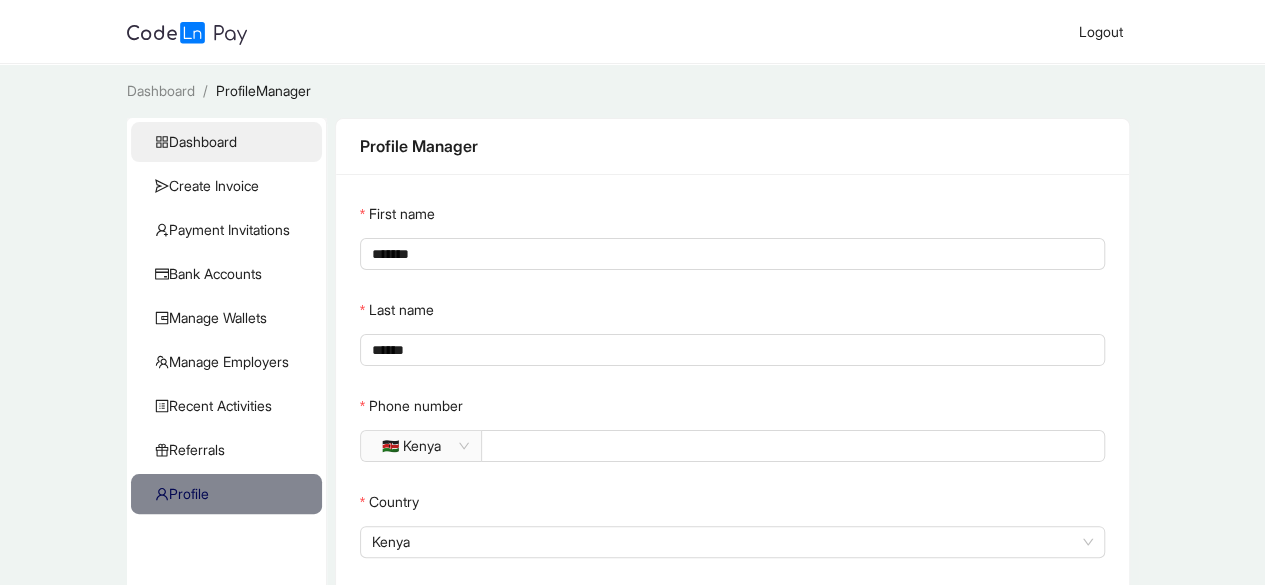 click on "Dashboard" 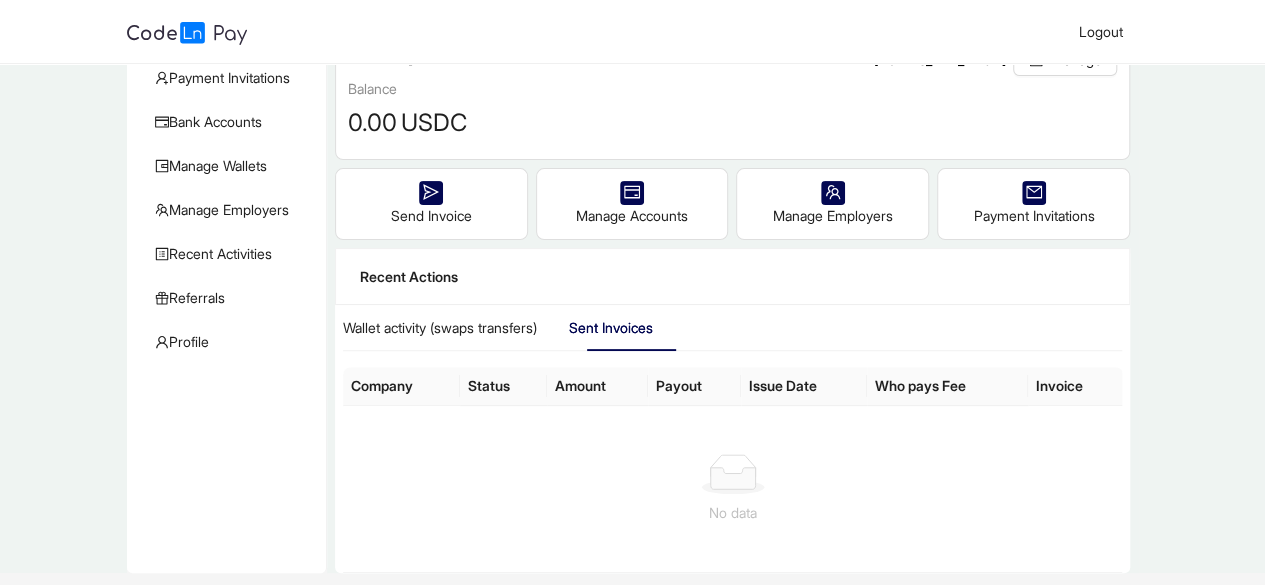 scroll, scrollTop: 154, scrollLeft: 0, axis: vertical 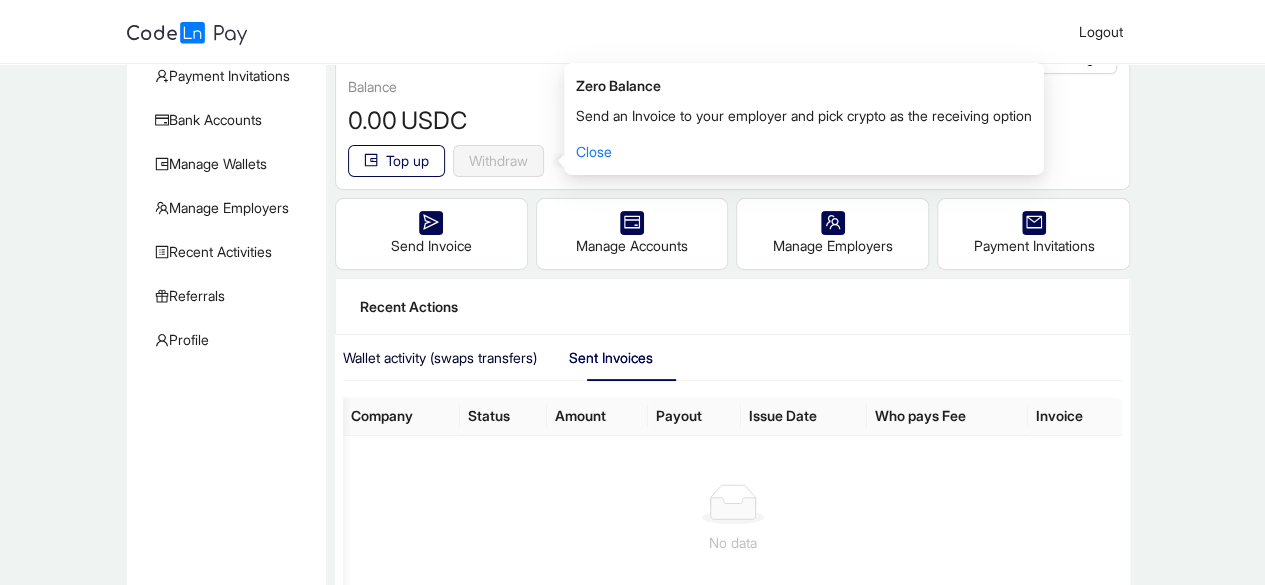 click on "Wallet activity (swaps transfers)" at bounding box center [440, 358] 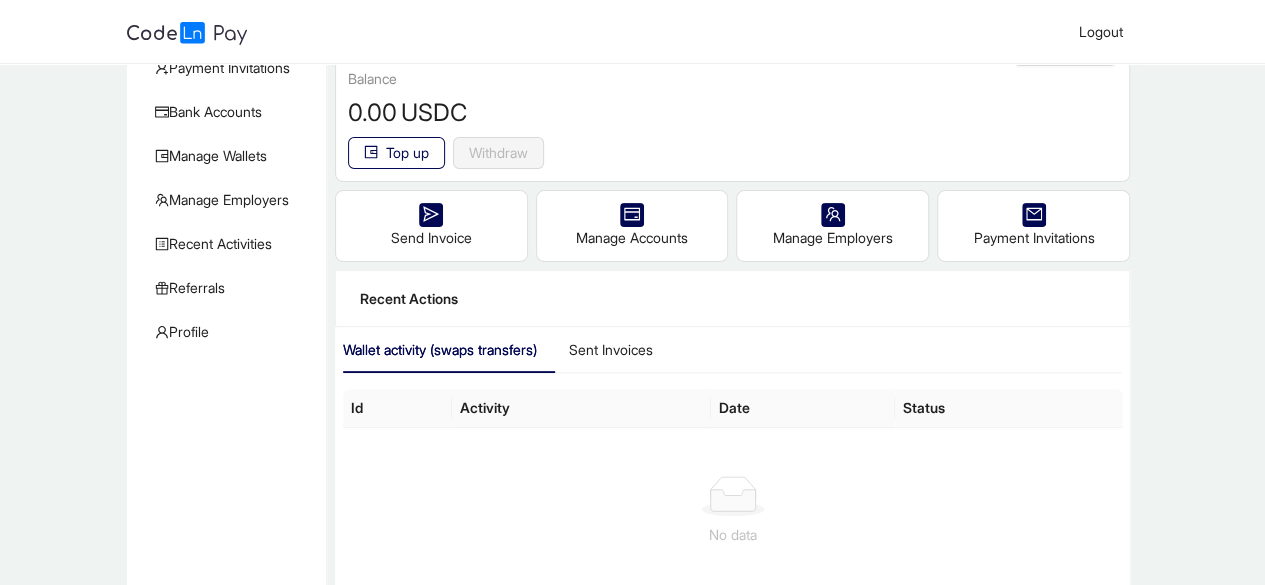 scroll, scrollTop: 158, scrollLeft: 0, axis: vertical 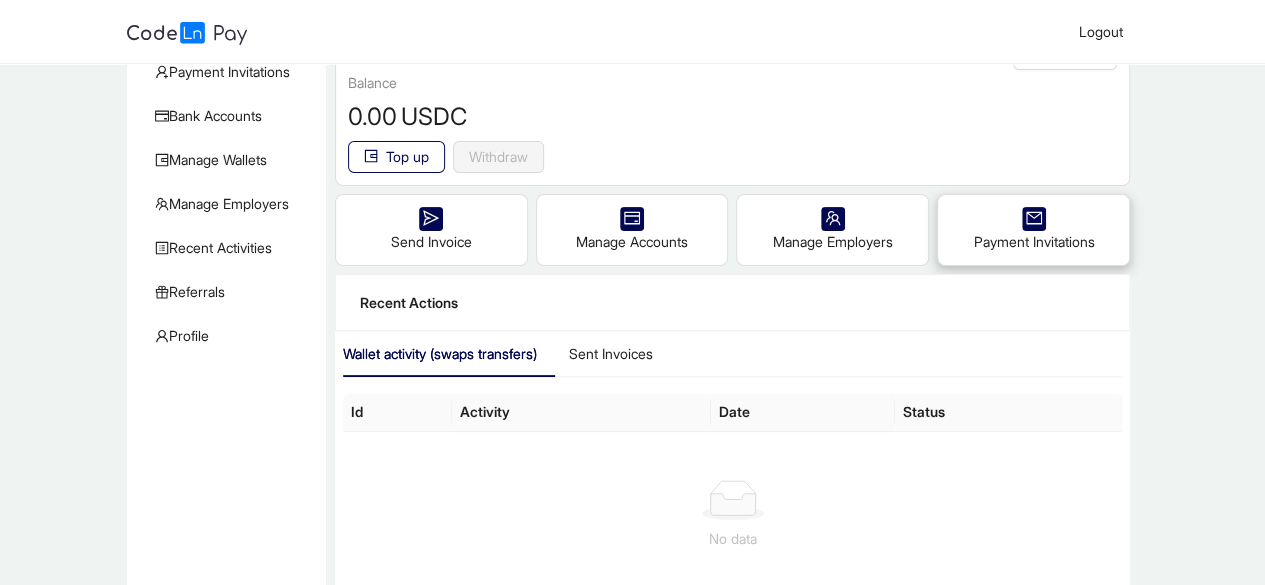 click on "Payment Invitations" at bounding box center [1033, 230] 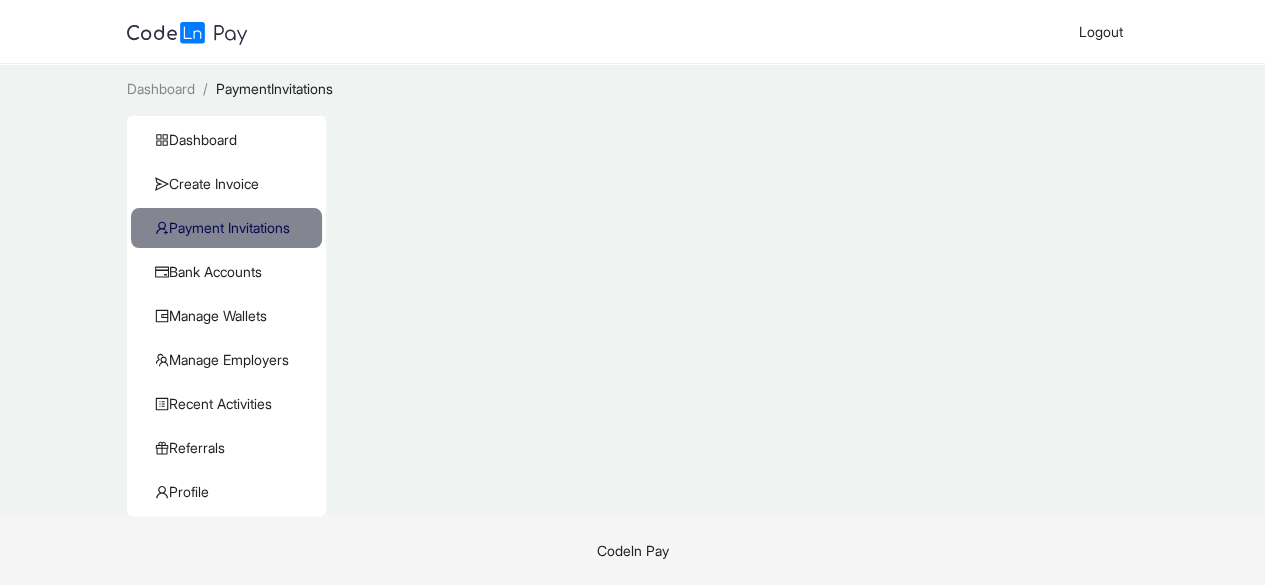 scroll, scrollTop: 0, scrollLeft: 0, axis: both 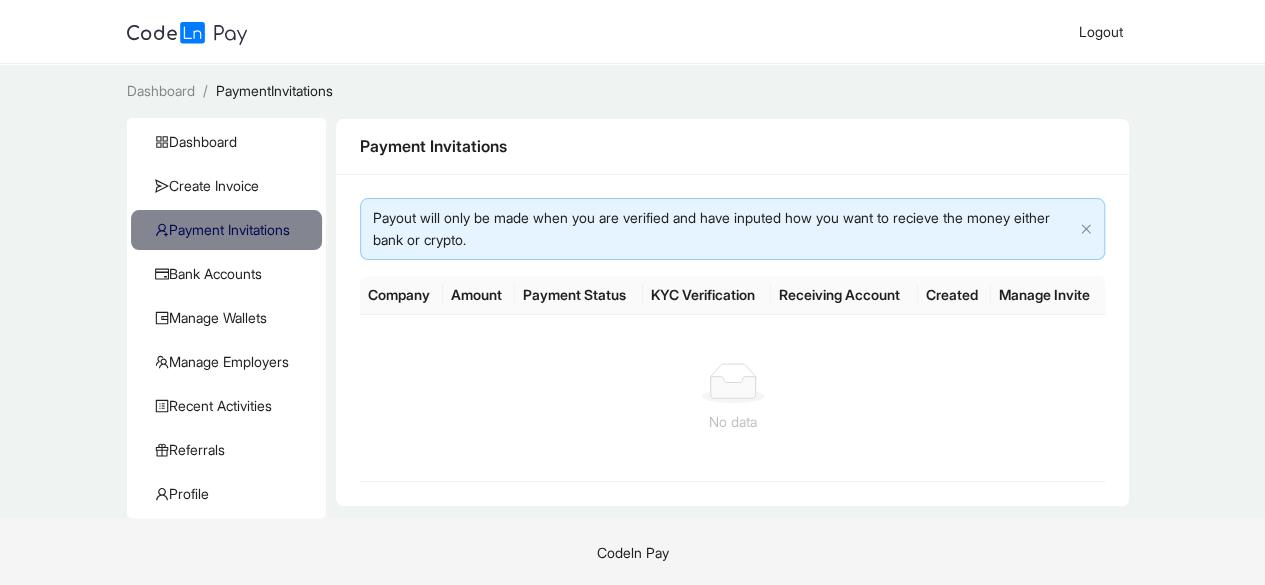click on "No data" at bounding box center (733, 398) 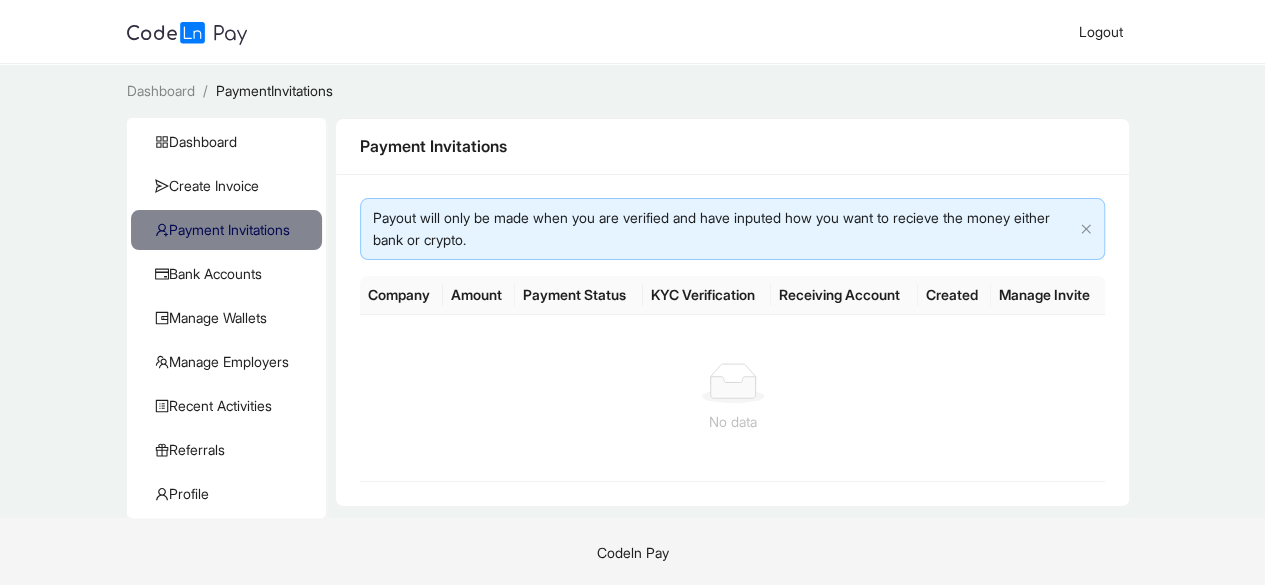 click on "Receiving Account" 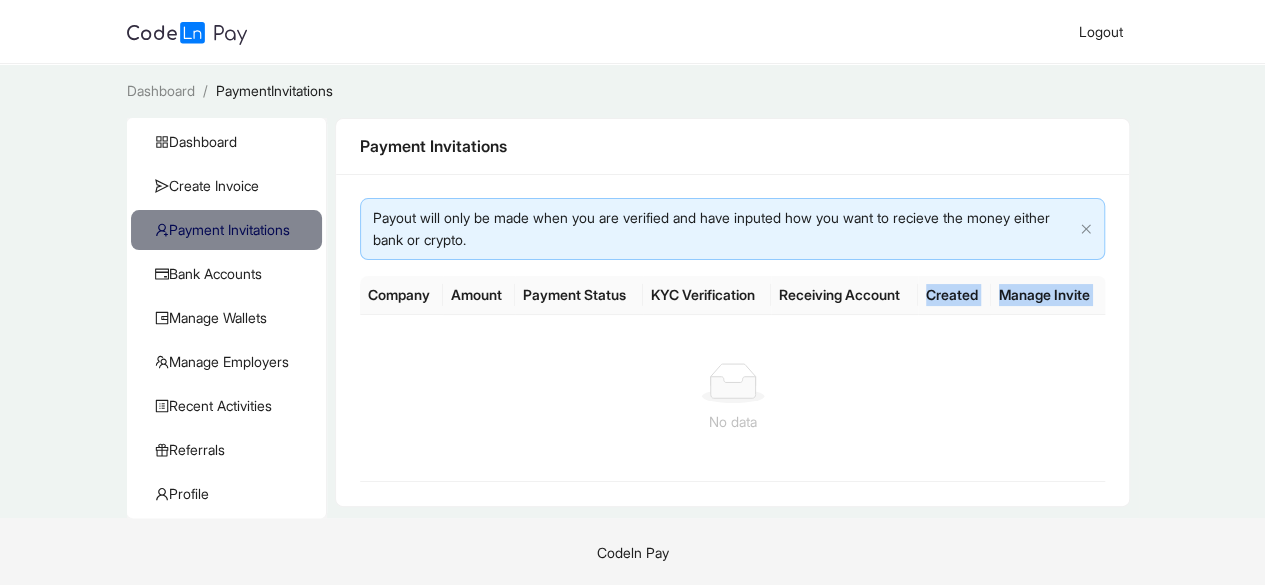 drag, startPoint x: 927, startPoint y: 300, endPoint x: 608, endPoint y: 292, distance: 319.1003 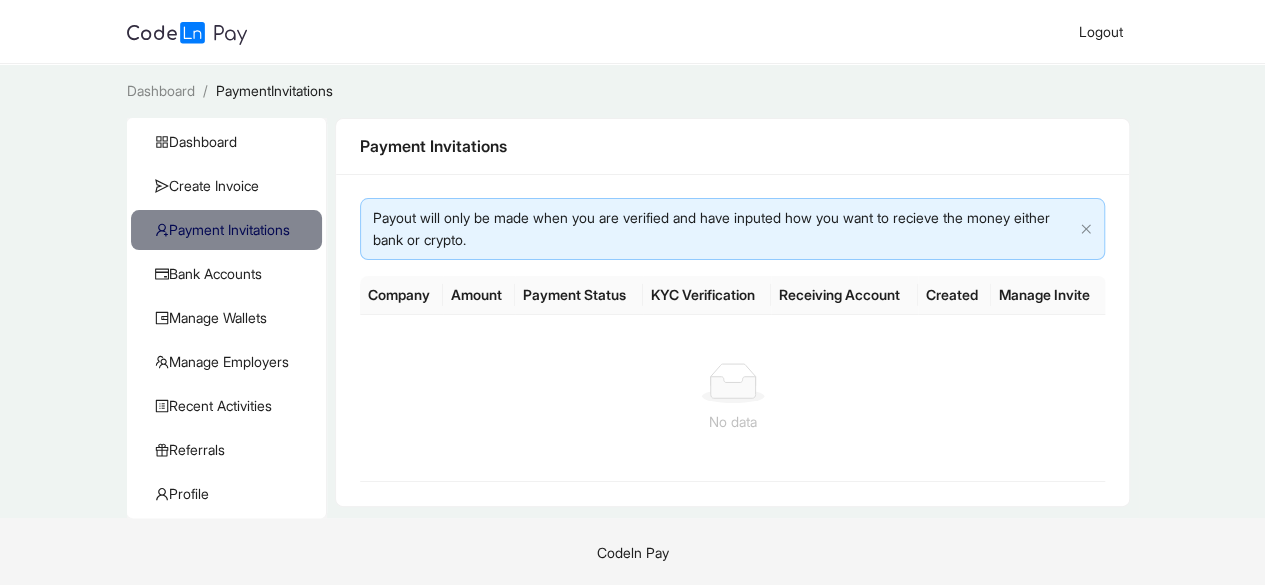 click at bounding box center (733, 383) 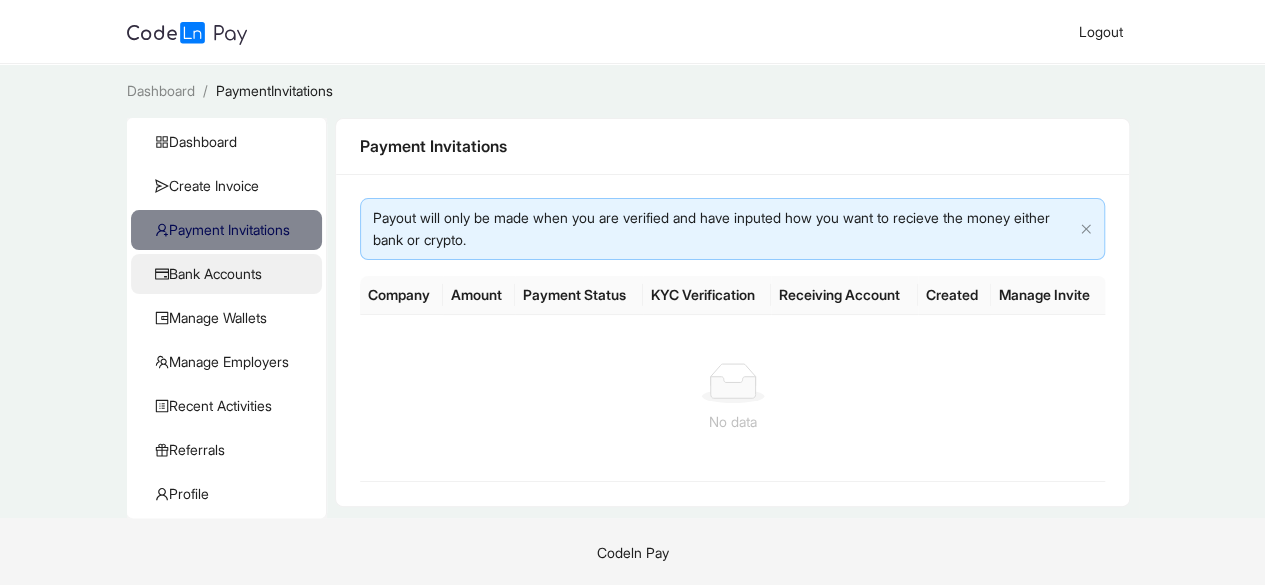 click on "Bank Accounts" 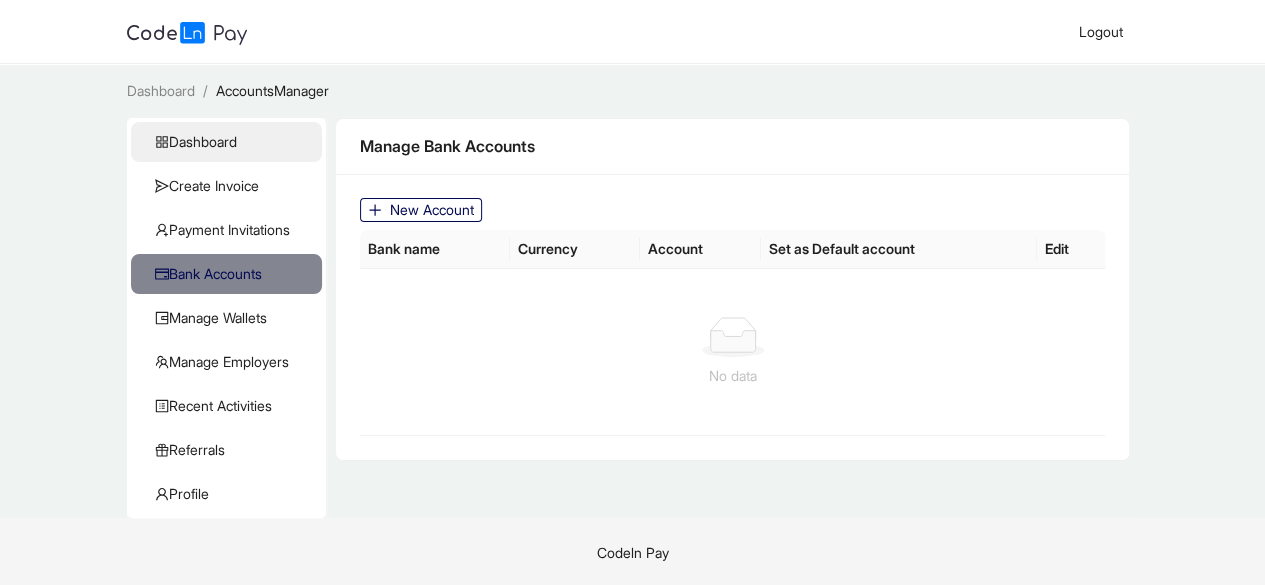 click on "Dashboard" 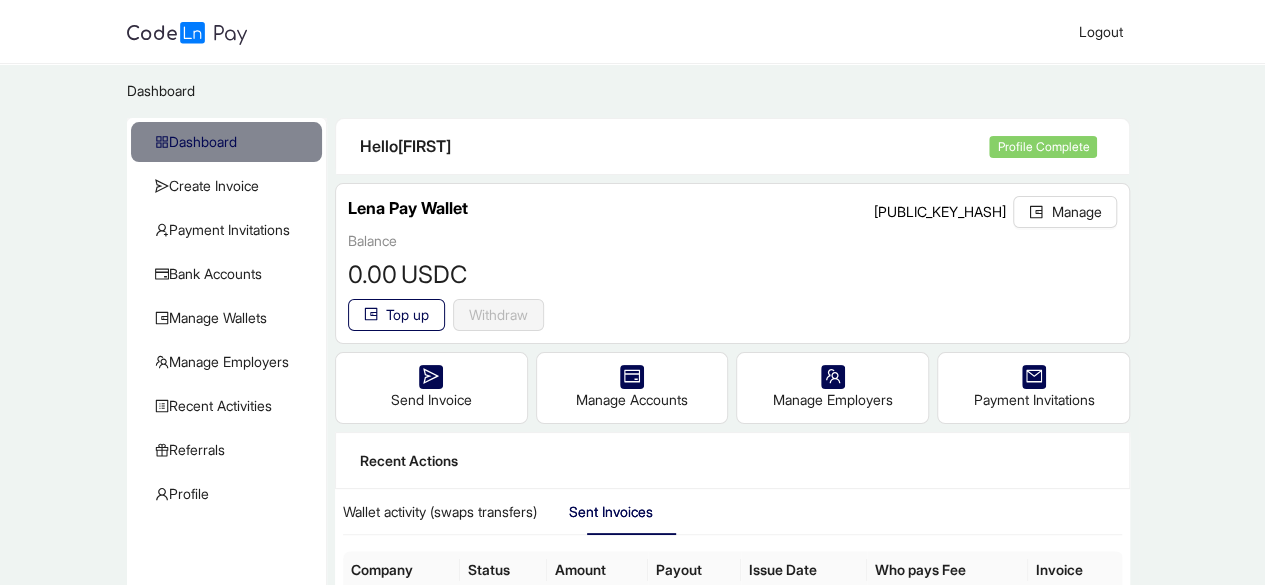 click on "Dashboard /  Dashboard   Create Invoice   Payment Invitations   Bank Accounts   Manage Wallets   Manage Employers   Recent Activities   KYC   Referrals   Profile   Hello  [FIRST] [LAST]   Profile Complete   [WALLET_NAME]  [PUBLIC_KEY_HASH] Manage Balance 0 .00 USDC Top up Withdraw reset  Send Invoice   Manage Accounts   Manage Employers   Payment Invitations  Recent Actions Wallet activity (swaps transfers) Sent Invoices Company Status Amount Payout Issue Date Who pays Fee  Invoice               No data" at bounding box center (632, 410) 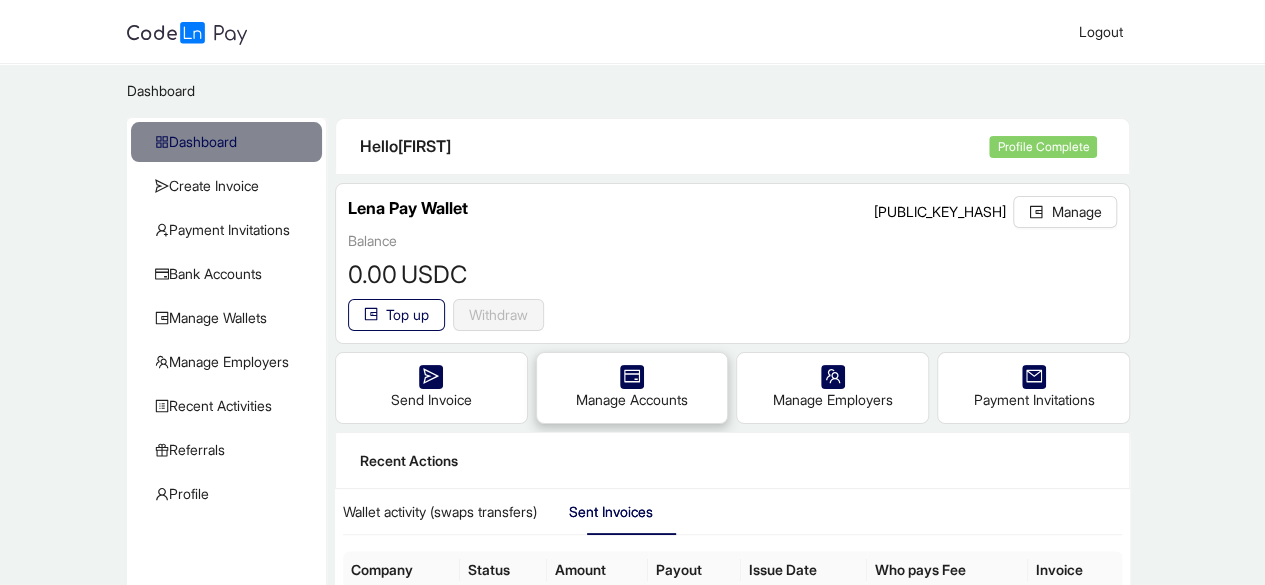 scroll, scrollTop: 252, scrollLeft: 0, axis: vertical 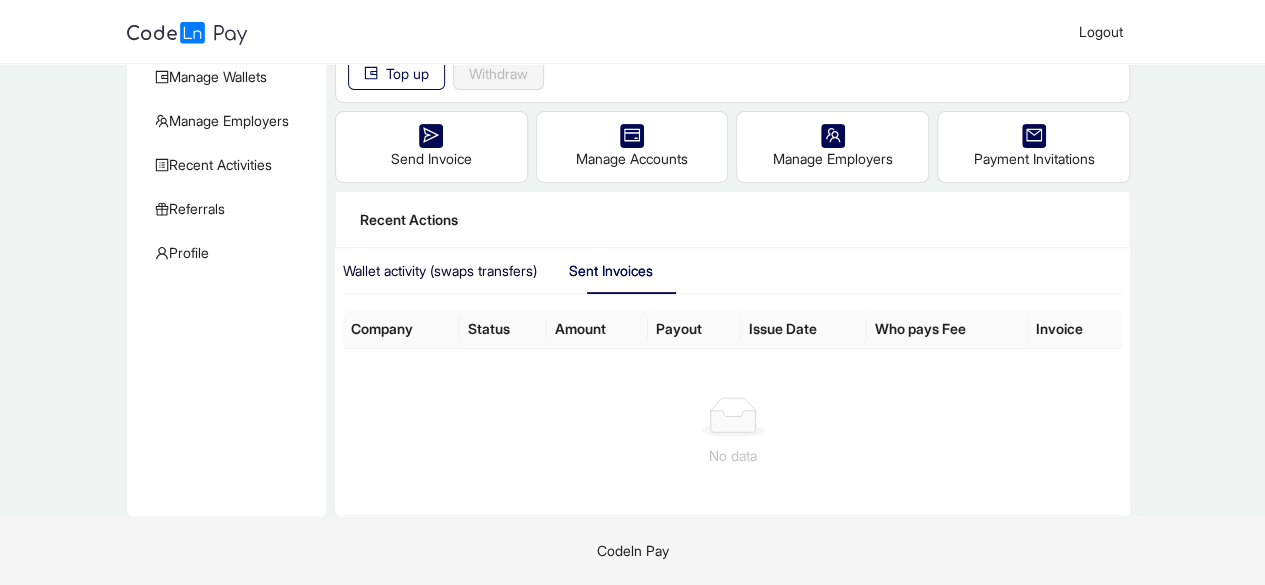 click on "Wallet activity (swaps transfers)" at bounding box center (440, 271) 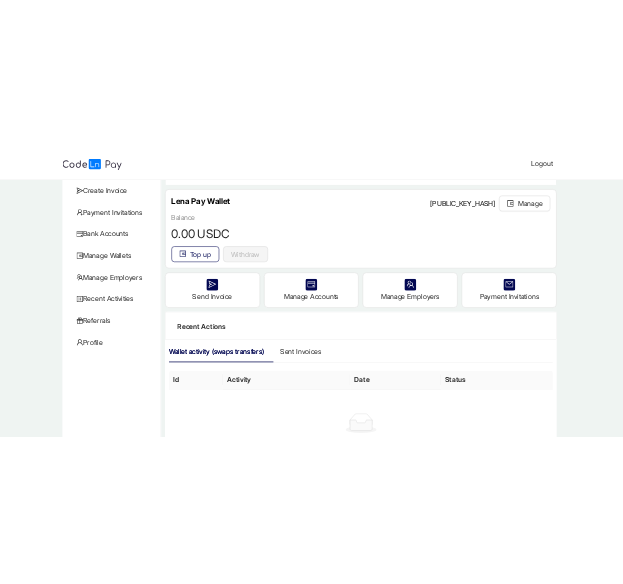 scroll, scrollTop: 0, scrollLeft: 0, axis: both 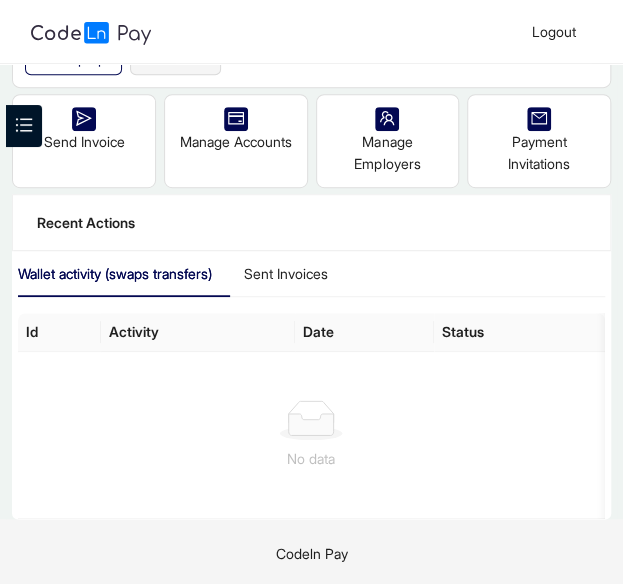 click at bounding box center [311, 420] 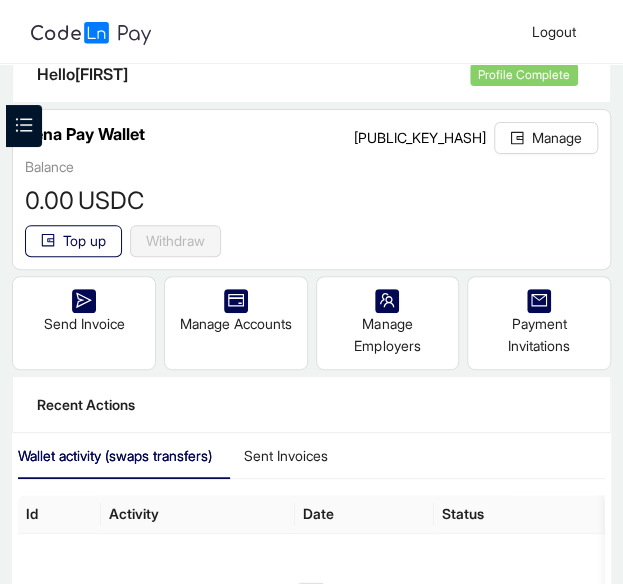 scroll, scrollTop: 0, scrollLeft: 0, axis: both 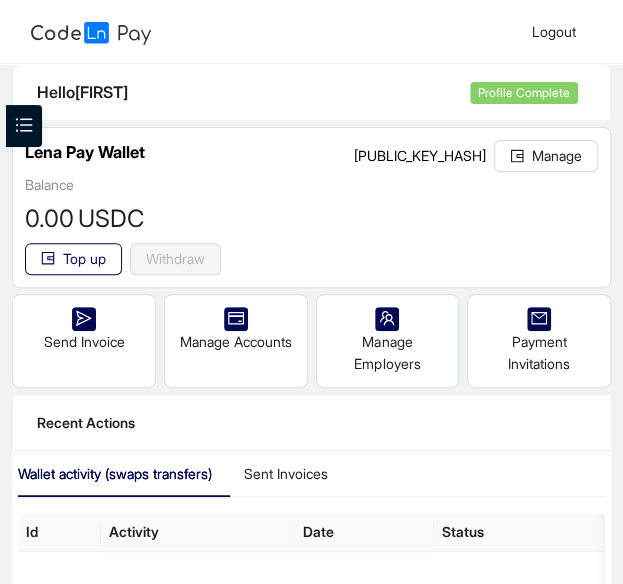 click on "Hello  [FIRST]" at bounding box center [253, 92] 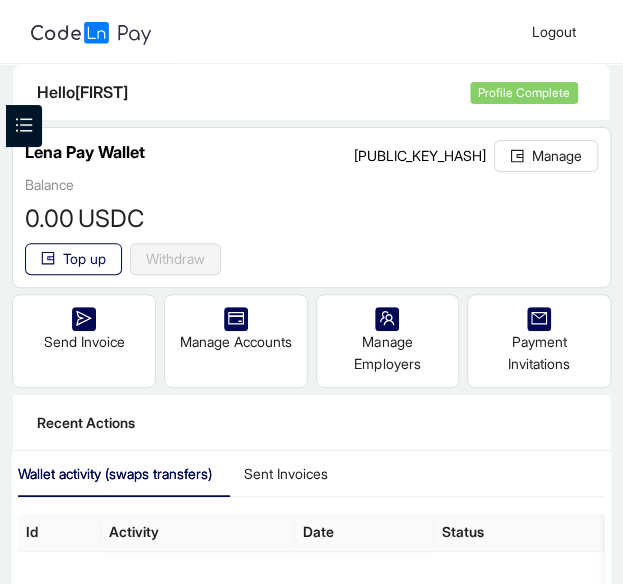 click at bounding box center (24, 126) 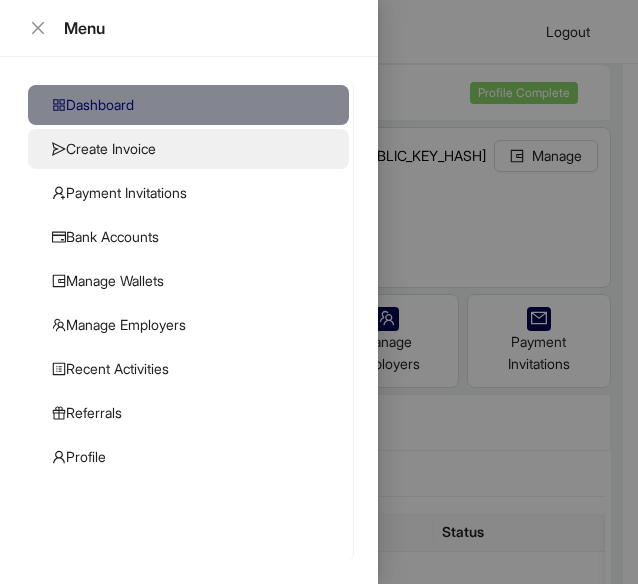 click on "Create Invoice" 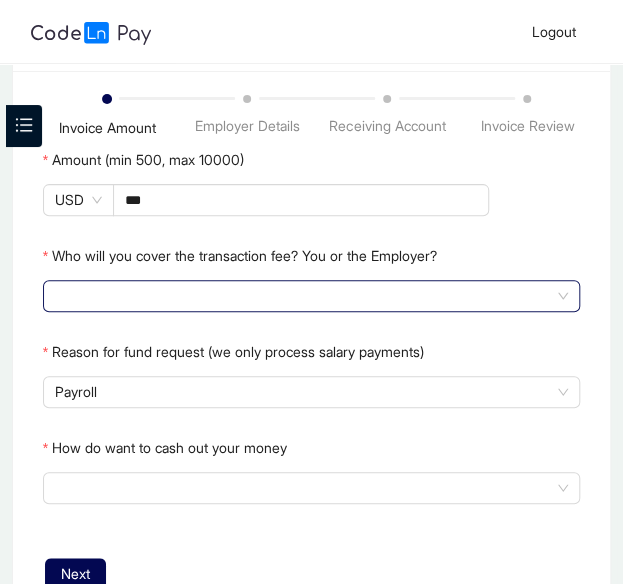 scroll, scrollTop: 50, scrollLeft: 0, axis: vertical 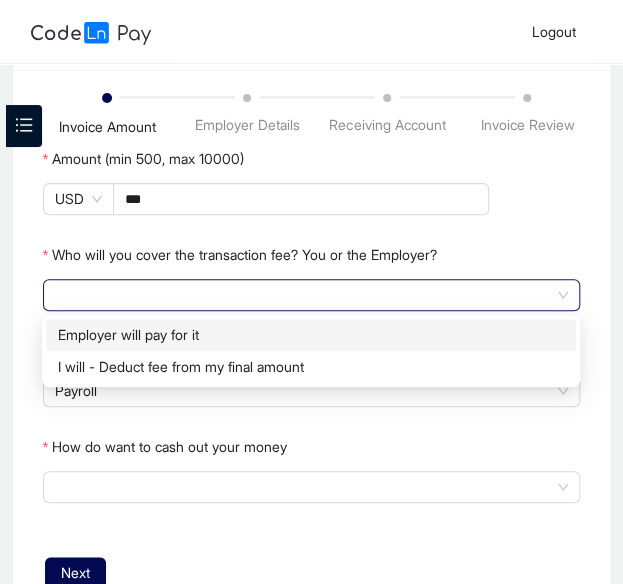 click at bounding box center (311, 295) 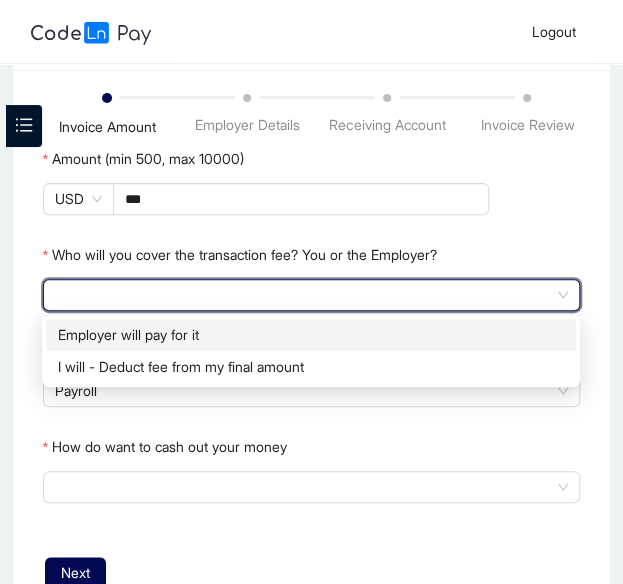 click on "Employer will pay for it" at bounding box center [311, 335] 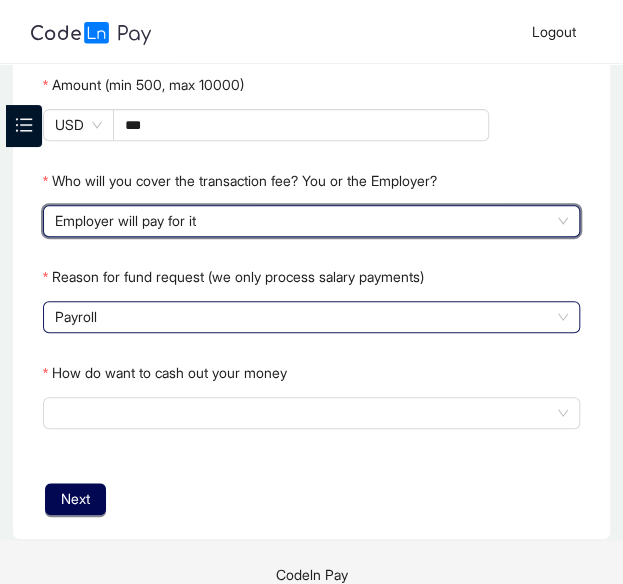 scroll, scrollTop: 148, scrollLeft: 0, axis: vertical 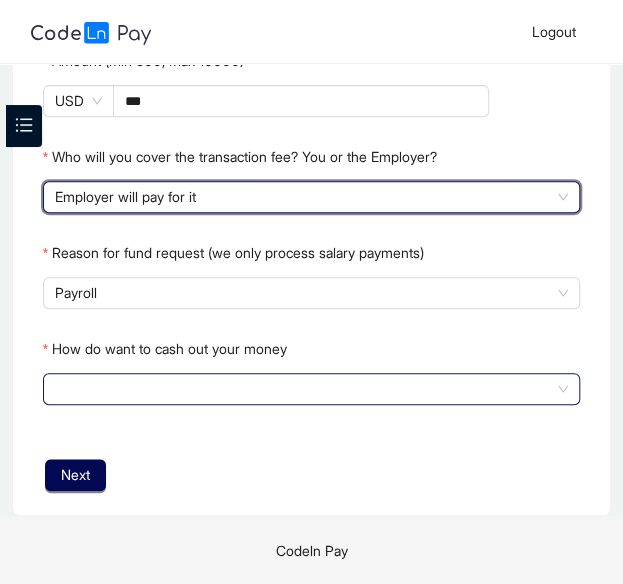 click on "How do want to cash out your money" at bounding box center [311, 389] 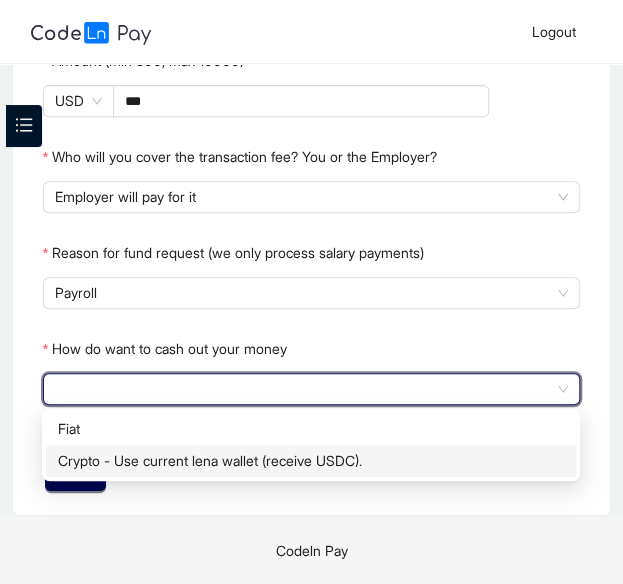 click on "Crypto - Use current lena wallet (receive USDC)." at bounding box center [311, 461] 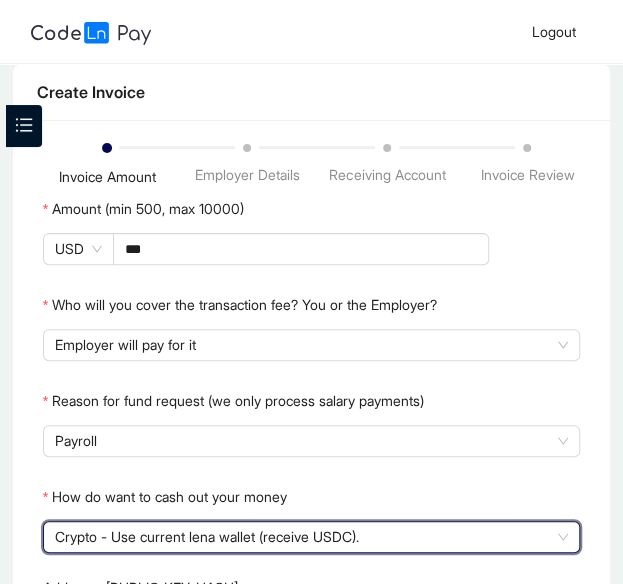 scroll, scrollTop: 192, scrollLeft: 0, axis: vertical 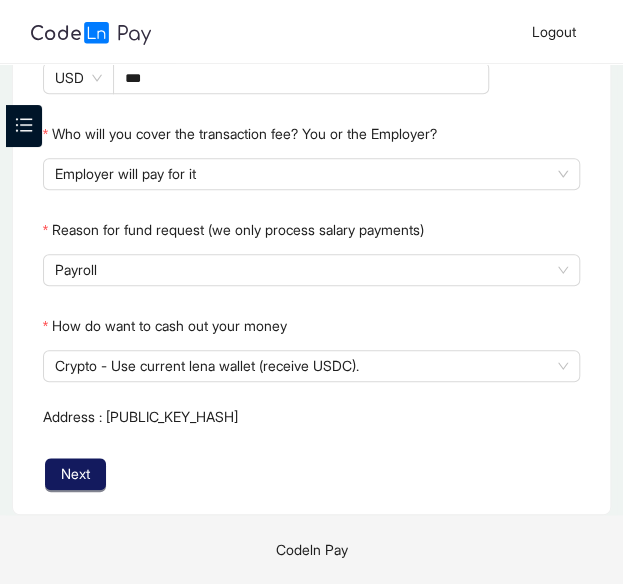 click on "Next" 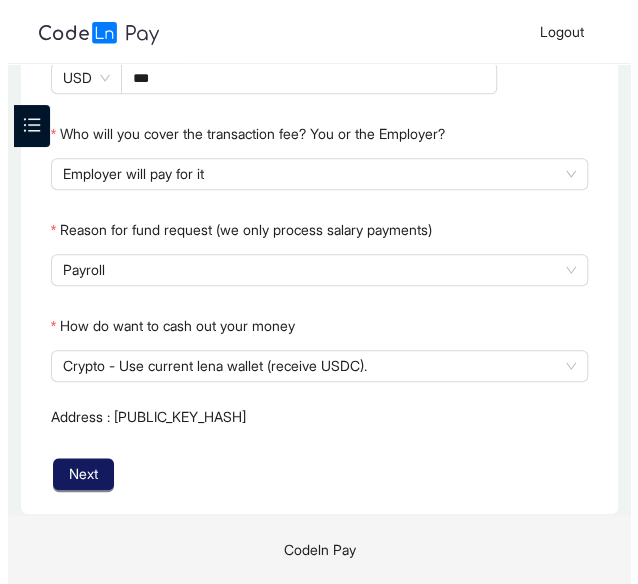 scroll, scrollTop: 1, scrollLeft: 0, axis: vertical 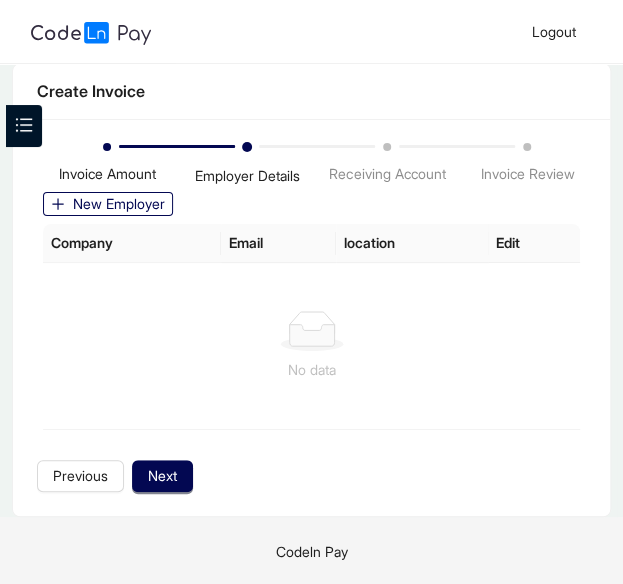 click on "Create Invoice" at bounding box center [311, 92] 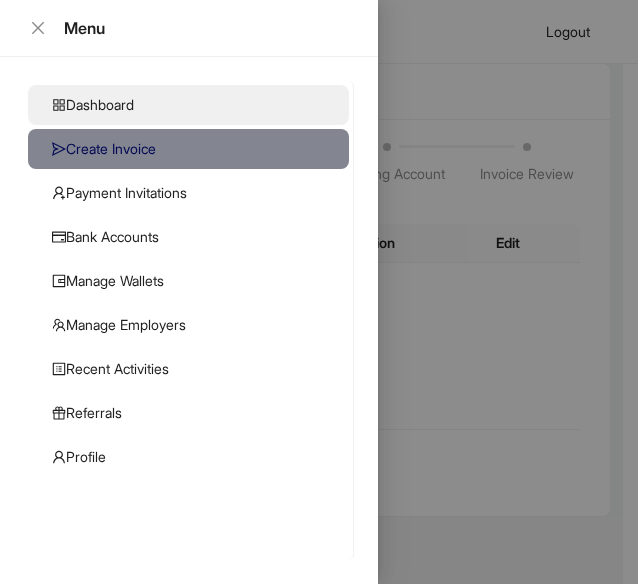 click on "Dashboard" 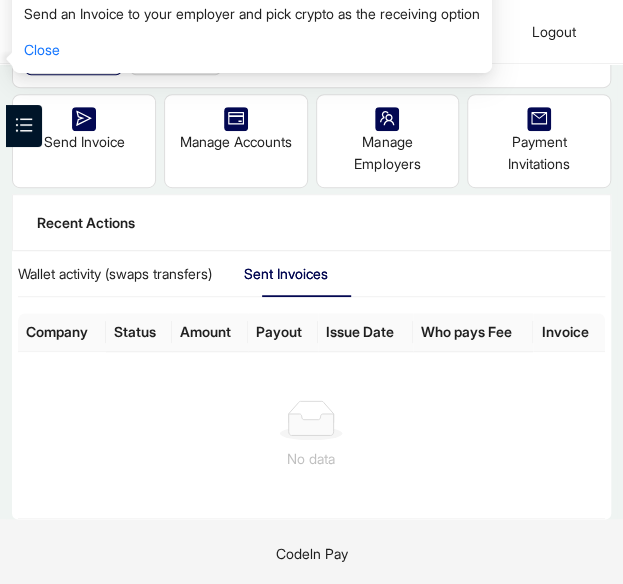 scroll, scrollTop: 0, scrollLeft: 0, axis: both 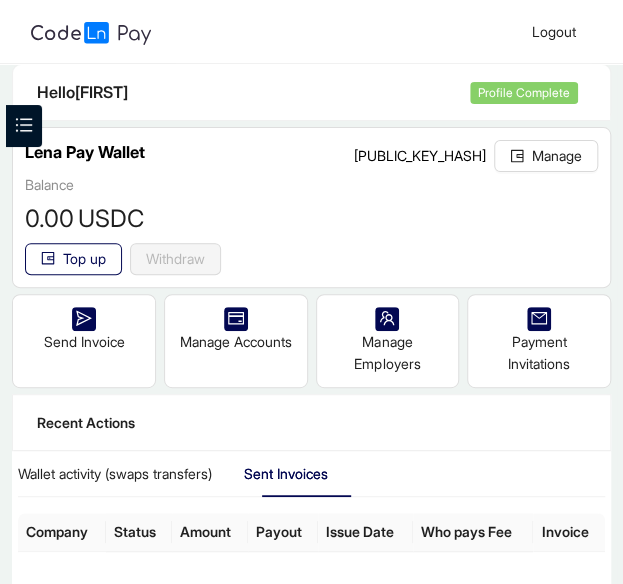 click on "Balance 0 .00 USDC Top up Withdraw reset" at bounding box center (311, 224) 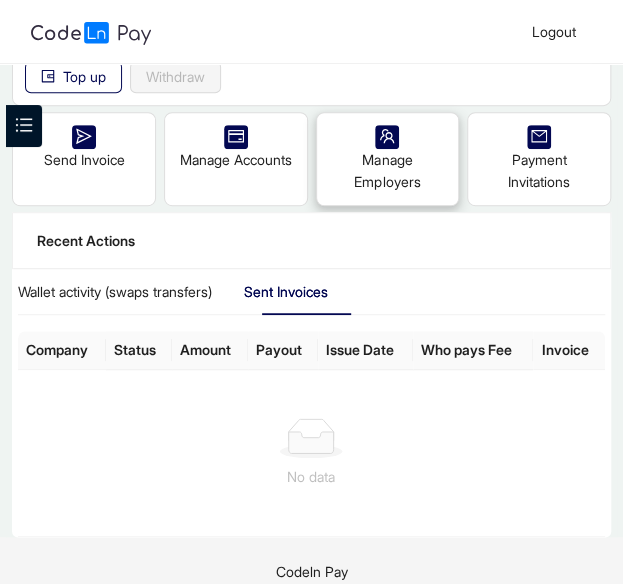 scroll, scrollTop: 200, scrollLeft: 0, axis: vertical 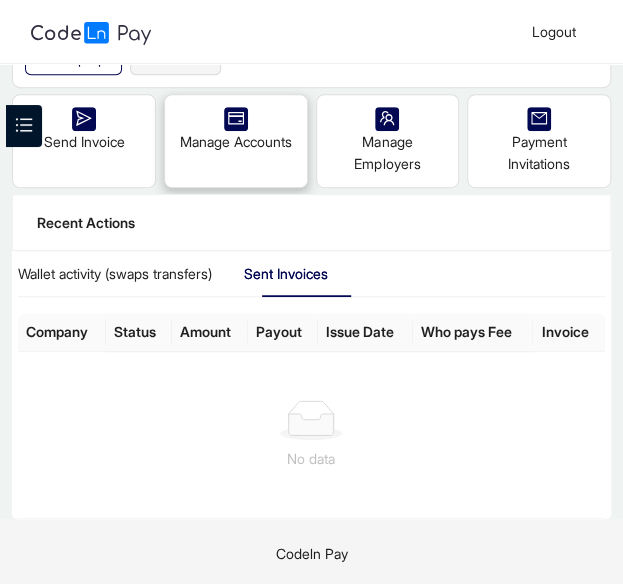 click on "Manage Accounts" at bounding box center (236, 130) 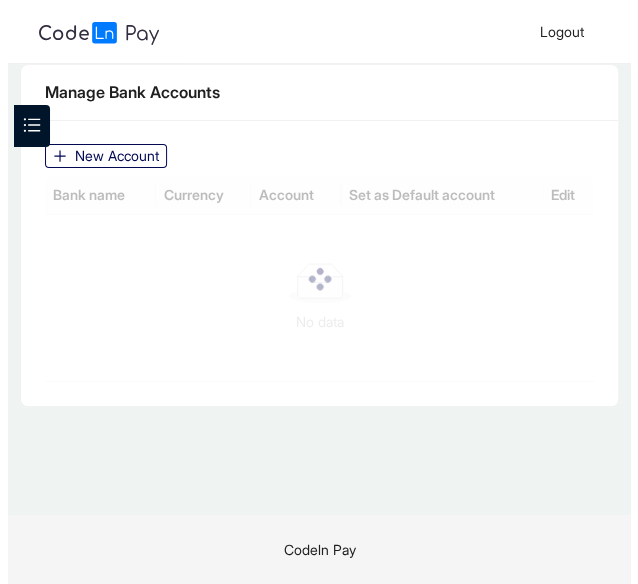 scroll, scrollTop: 0, scrollLeft: 0, axis: both 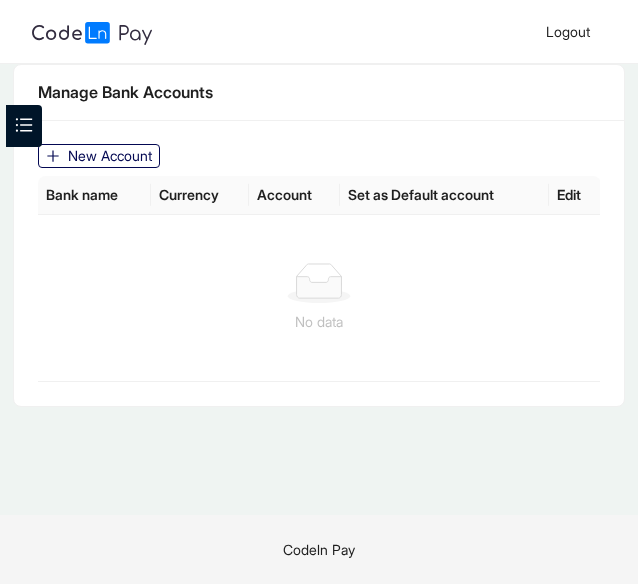 click 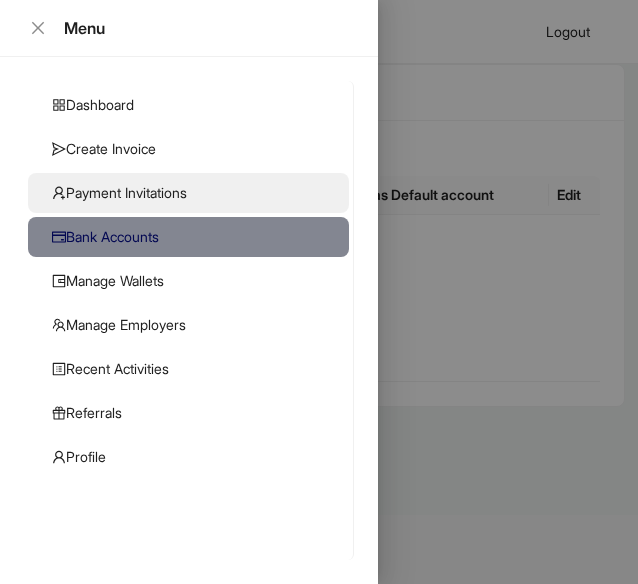 click on "Payment Invitations" 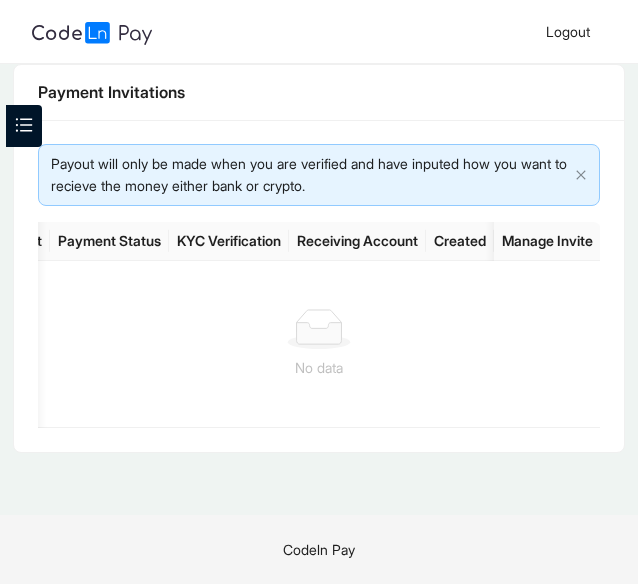 scroll, scrollTop: 0, scrollLeft: 0, axis: both 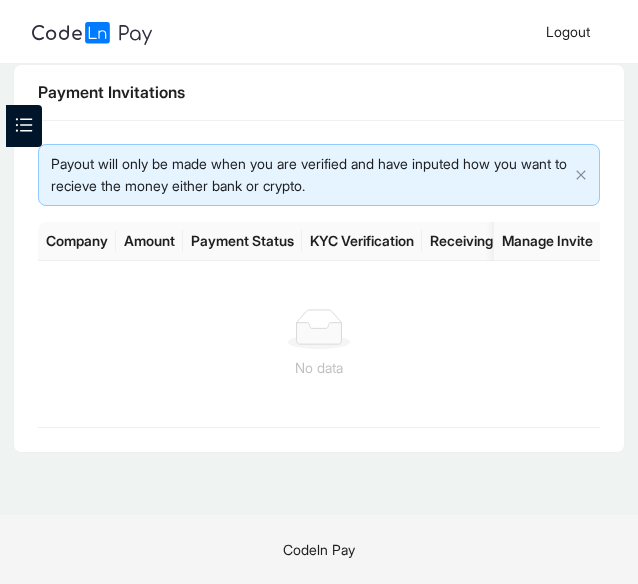 click at bounding box center (24, 126) 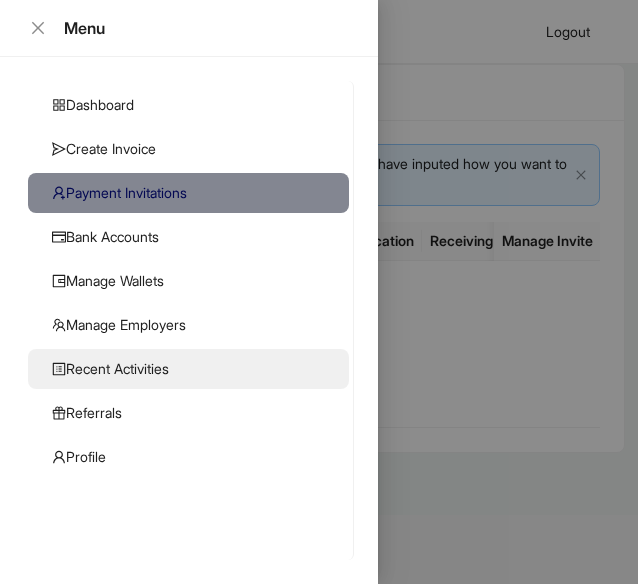 click on "Recent Activities" 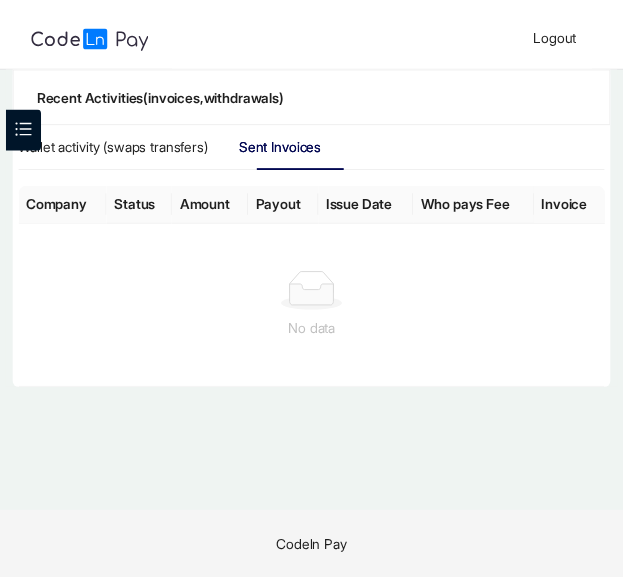 scroll, scrollTop: 0, scrollLeft: 0, axis: both 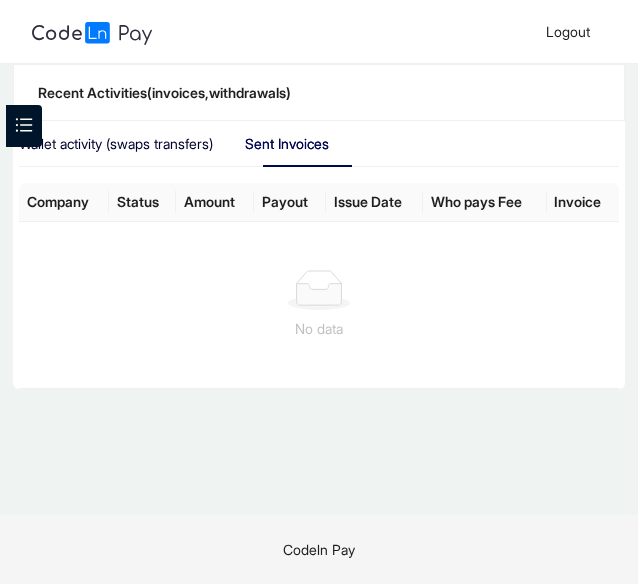 click on "Wallet activity (swaps transfers)" at bounding box center [116, 144] 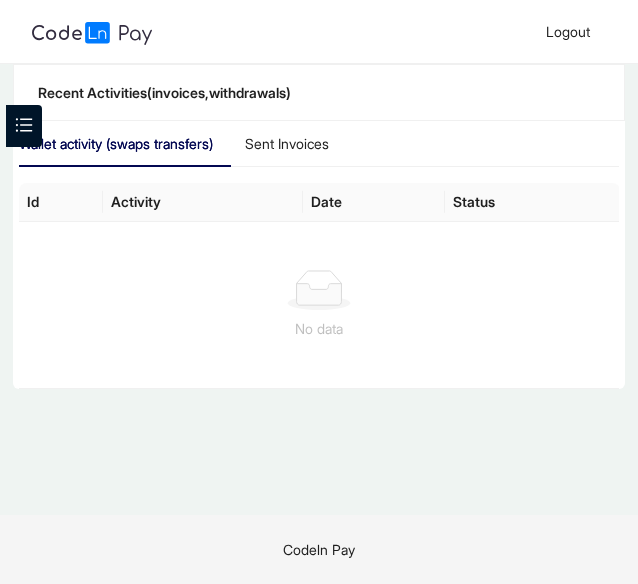 click 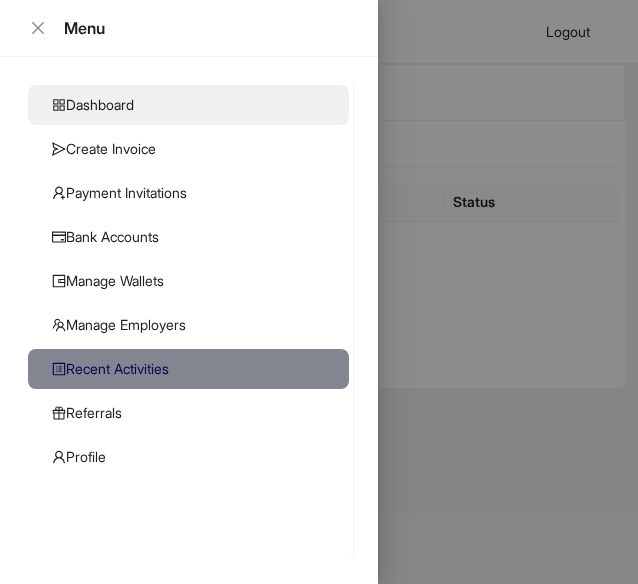 click on "Dashboard" 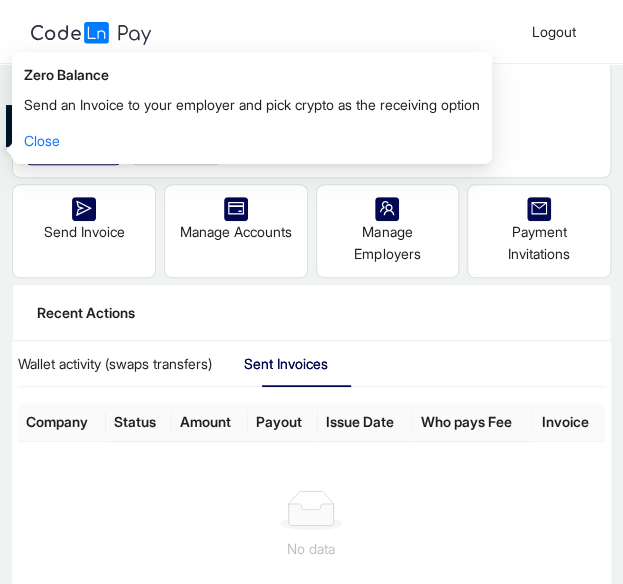 scroll, scrollTop: 121, scrollLeft: 0, axis: vertical 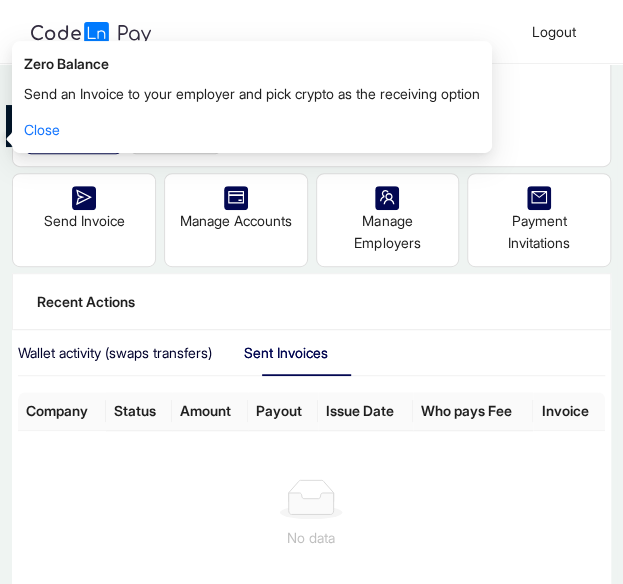 click on "Wallet activity (swaps transfers)" at bounding box center [115, 353] 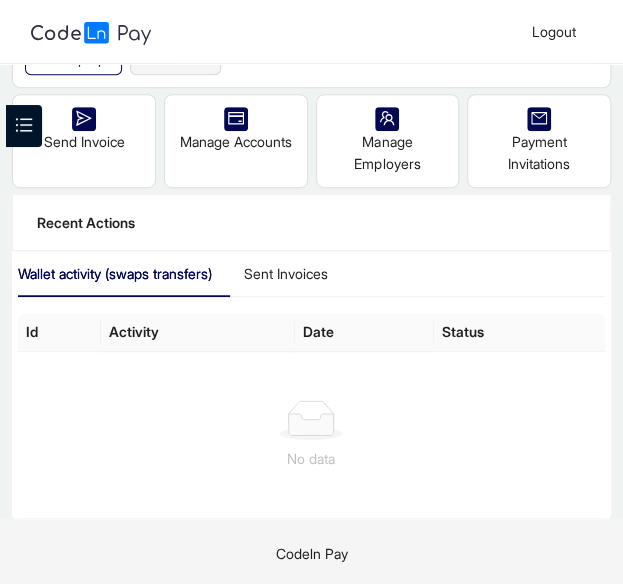 scroll, scrollTop: 0, scrollLeft: 0, axis: both 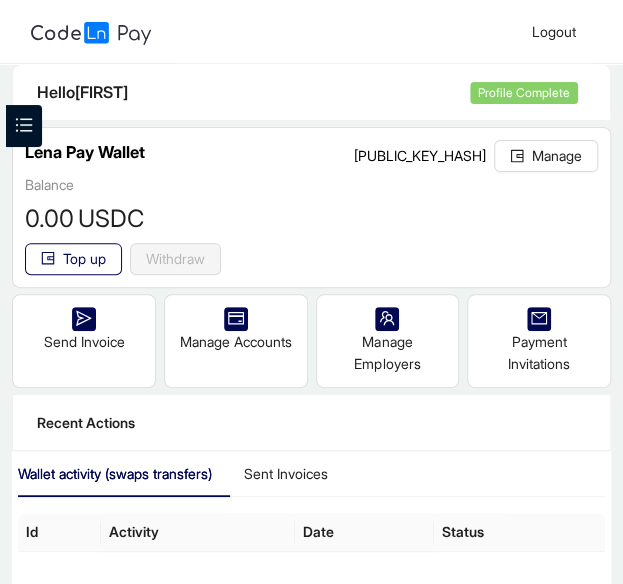 click on "Hello  [FIRST]  Profile Complete" at bounding box center (311, 93) 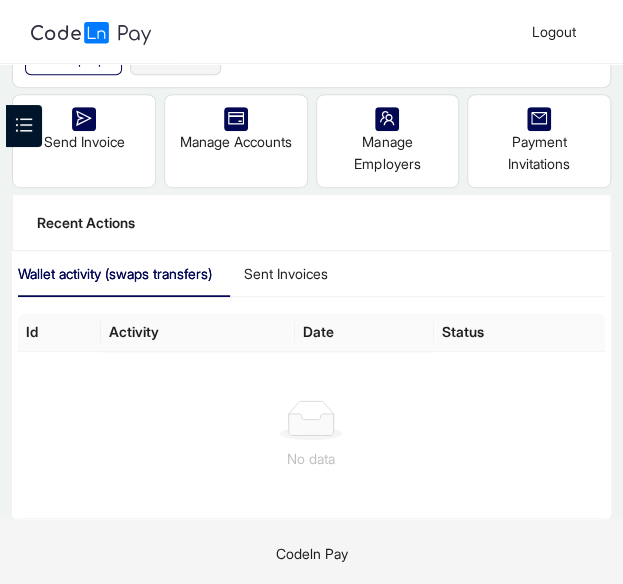 scroll, scrollTop: 0, scrollLeft: 0, axis: both 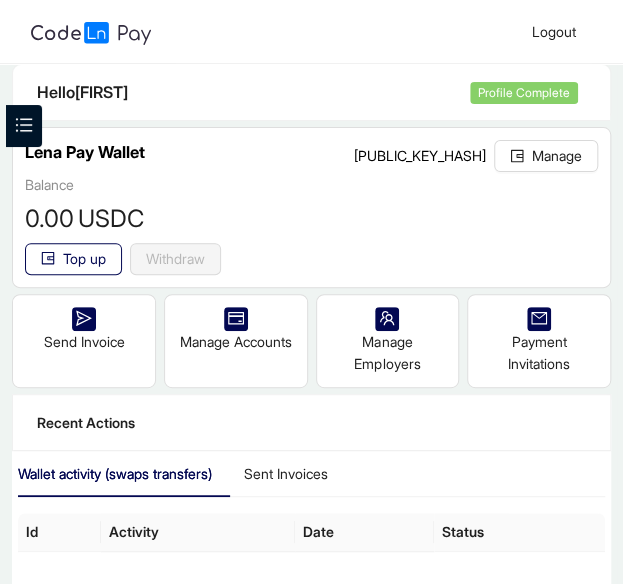 click at bounding box center [24, 126] 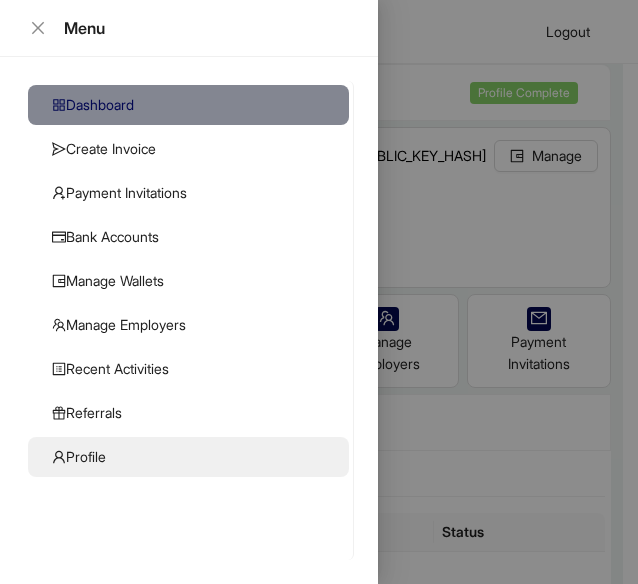 click on "Profile" 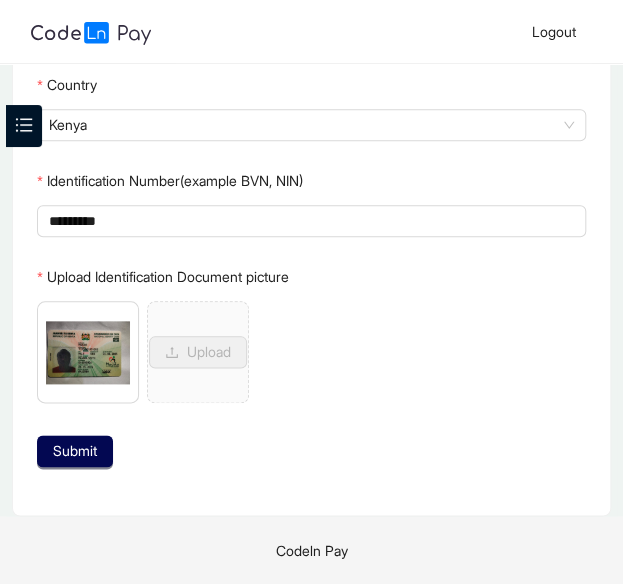 scroll, scrollTop: 0, scrollLeft: 0, axis: both 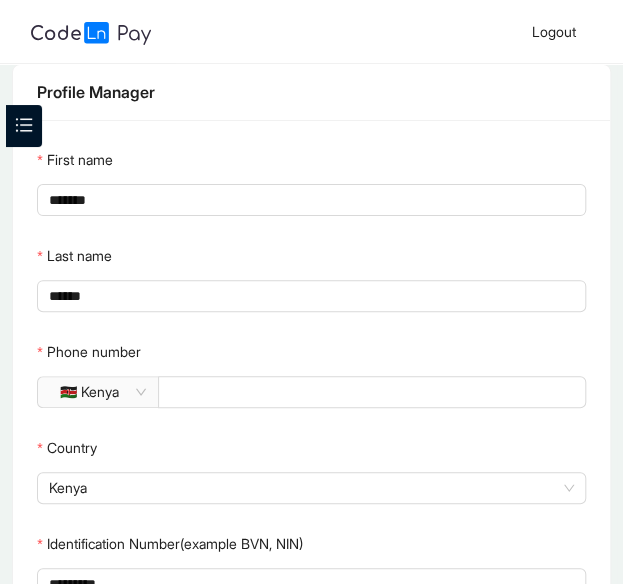 click 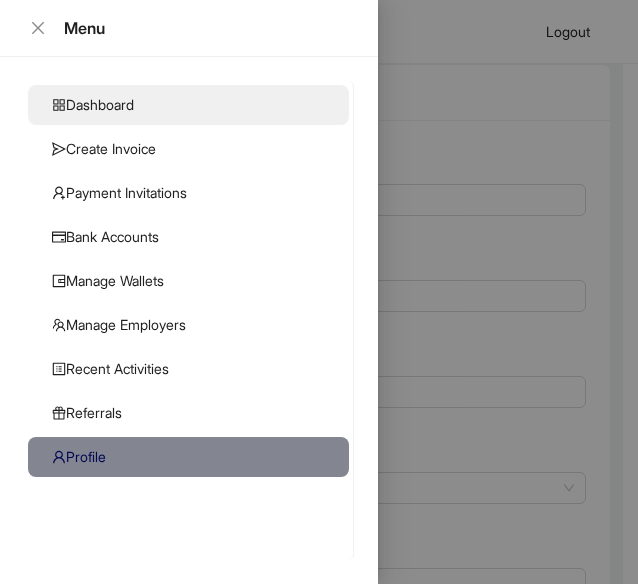 click on "Dashboard" 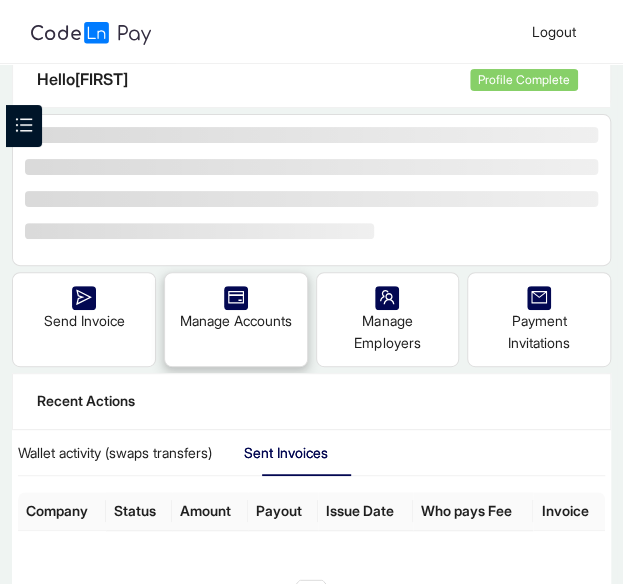 scroll, scrollTop: 0, scrollLeft: 0, axis: both 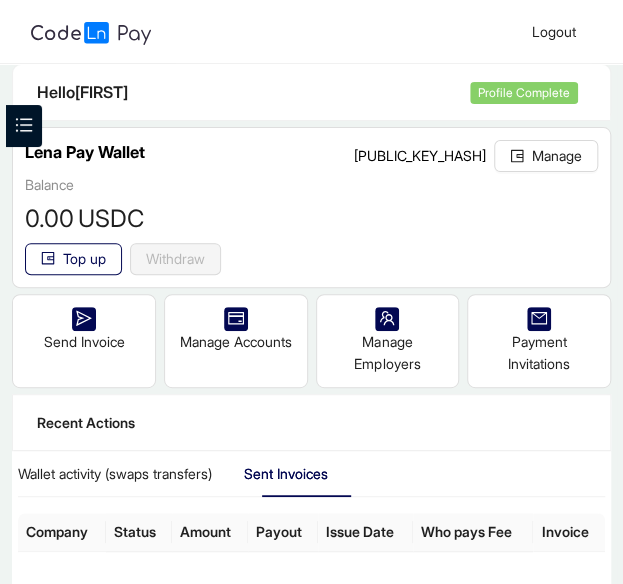 click on "Balance 0 .00 USDC Top up Withdraw reset" at bounding box center [311, 224] 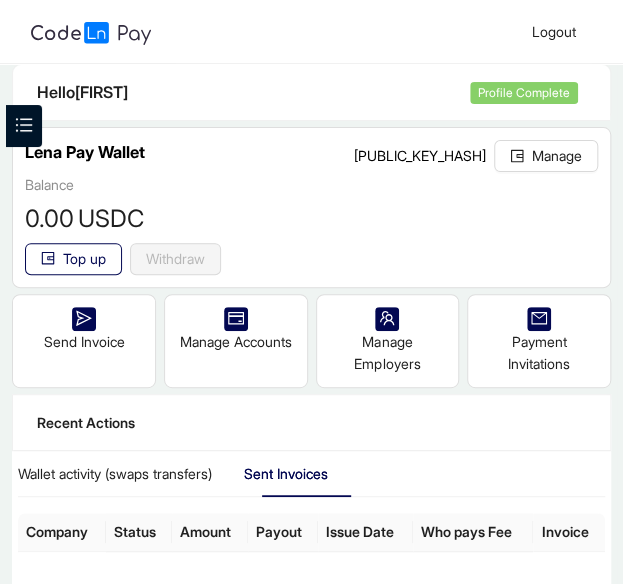 click on "Hello  [FIRST]  Profile Complete" at bounding box center [311, 93] 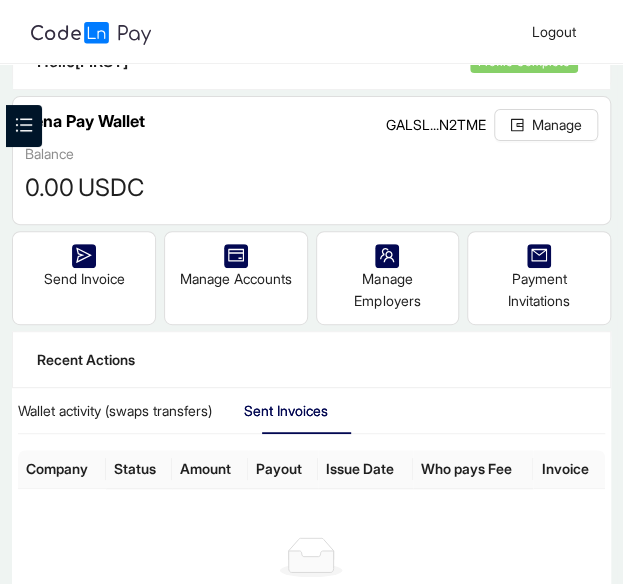 scroll, scrollTop: 0, scrollLeft: 0, axis: both 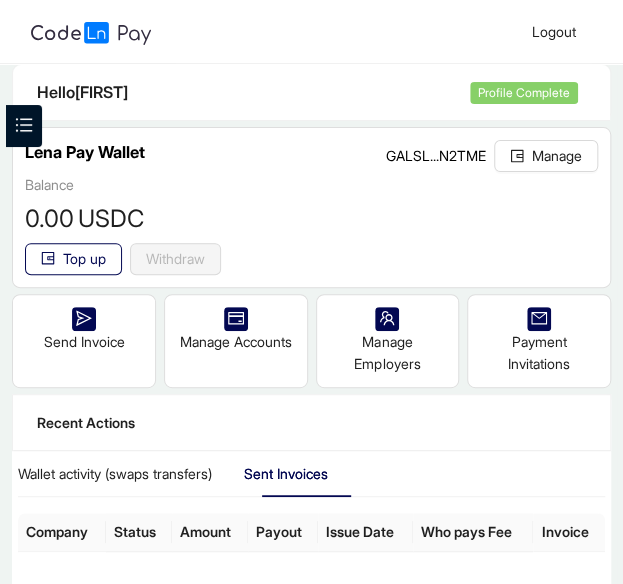 click on "Hello  Timothy" at bounding box center [253, 92] 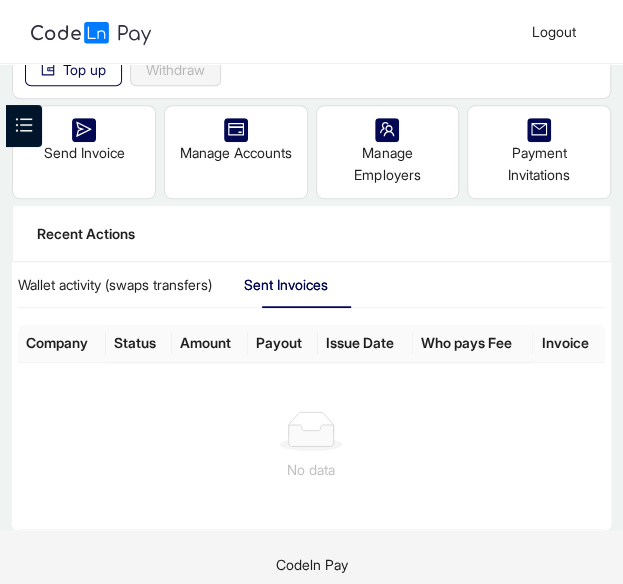 scroll, scrollTop: 200, scrollLeft: 0, axis: vertical 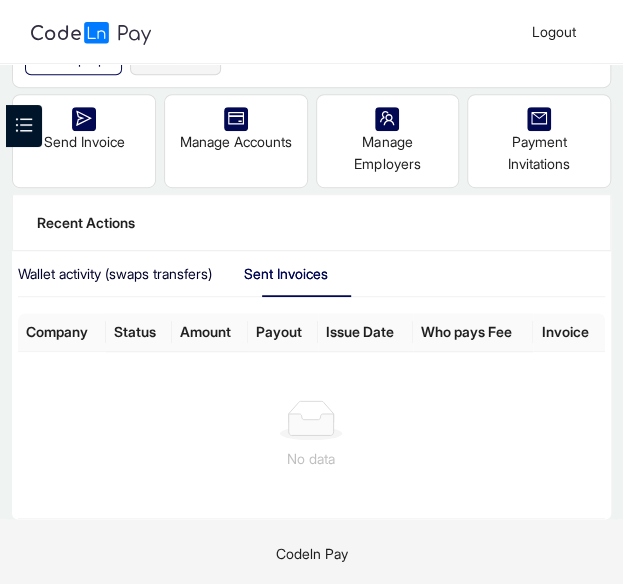 click on "Wallet activity (swaps transfers)" at bounding box center (115, 274) 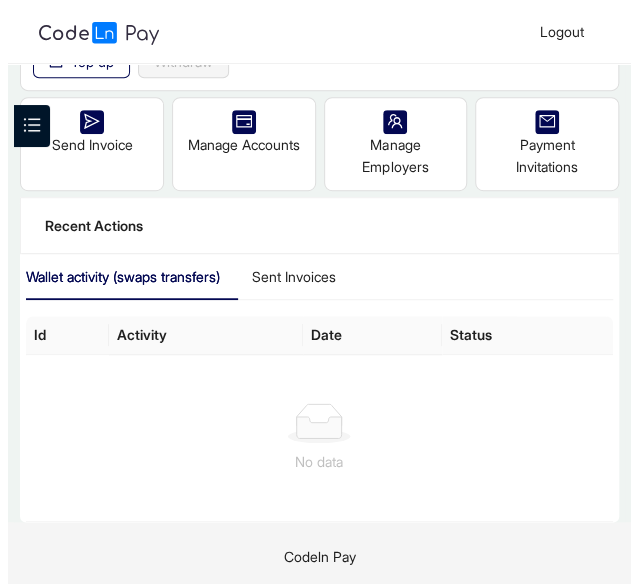 scroll, scrollTop: 0, scrollLeft: 0, axis: both 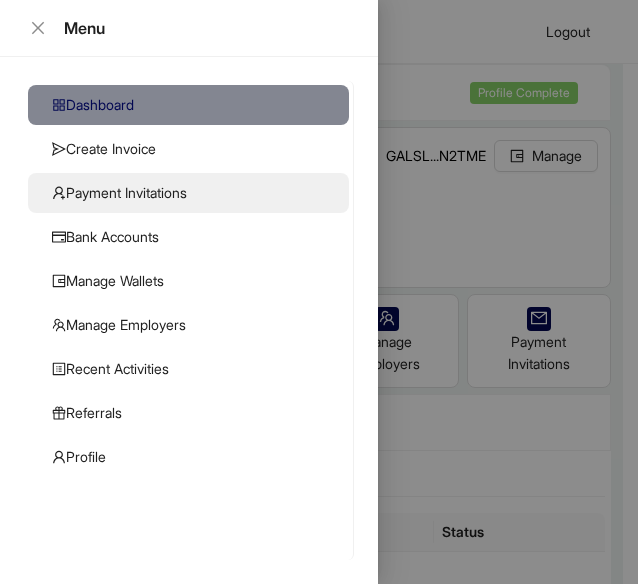 click on "Payment Invitations" 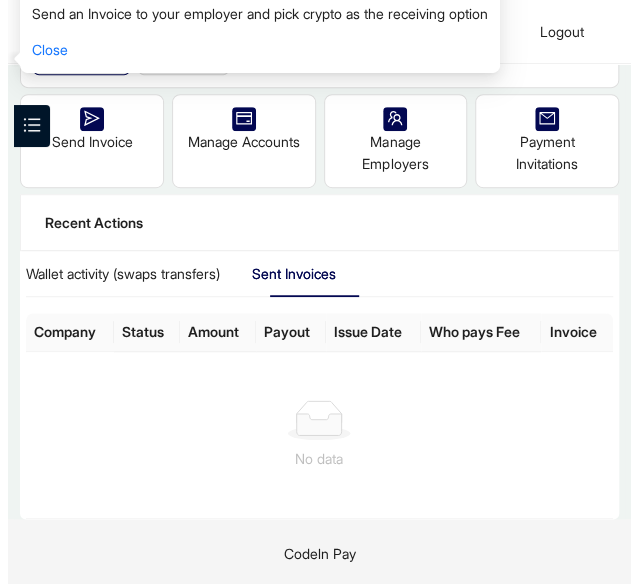 scroll, scrollTop: 0, scrollLeft: 0, axis: both 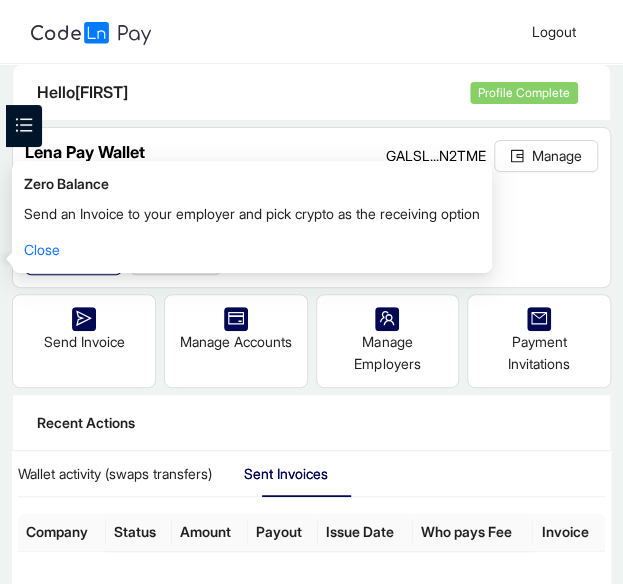 click 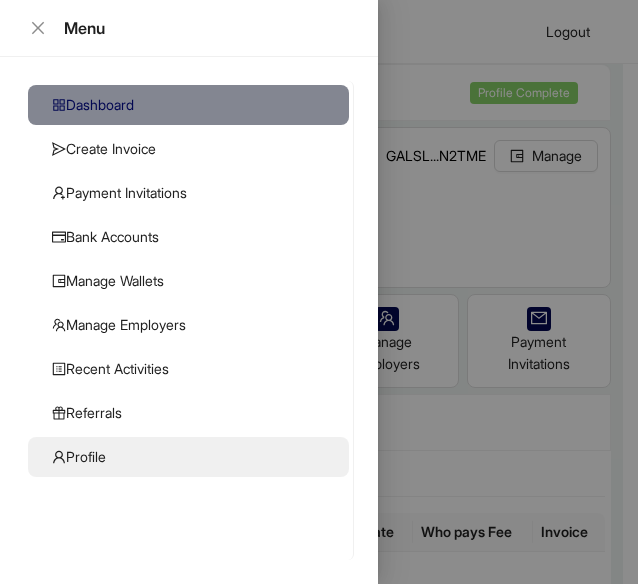 click on "Profile" 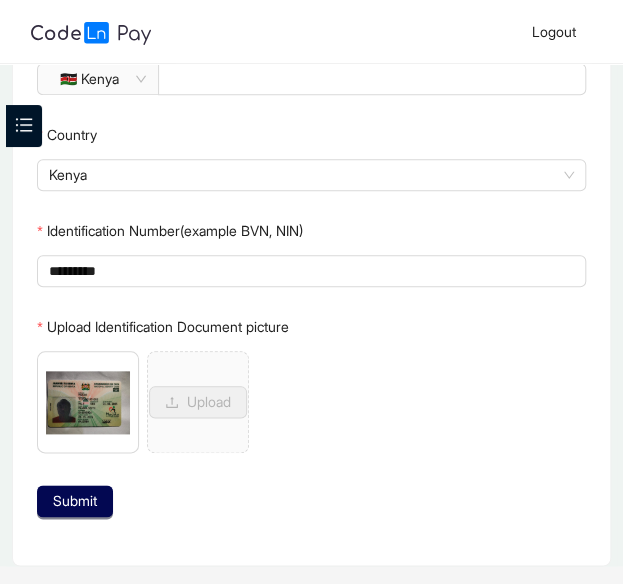 scroll, scrollTop: 363, scrollLeft: 0, axis: vertical 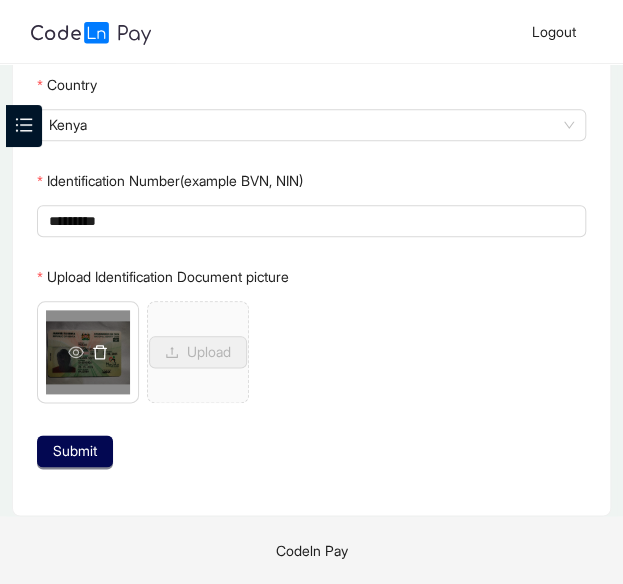 click 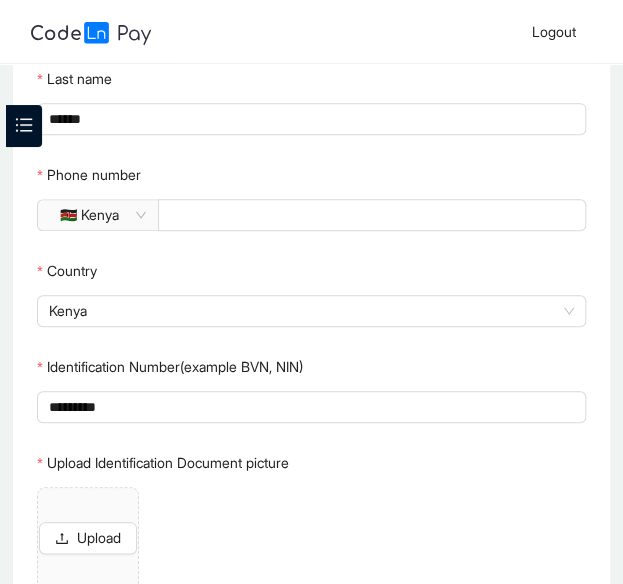 scroll, scrollTop: 0, scrollLeft: 0, axis: both 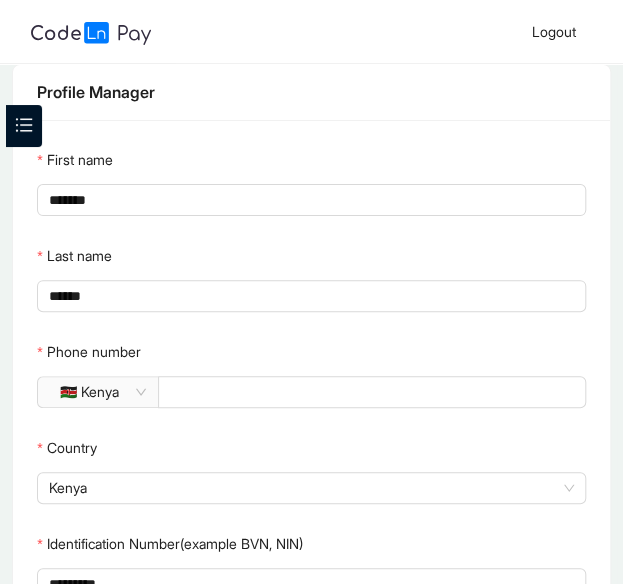 click 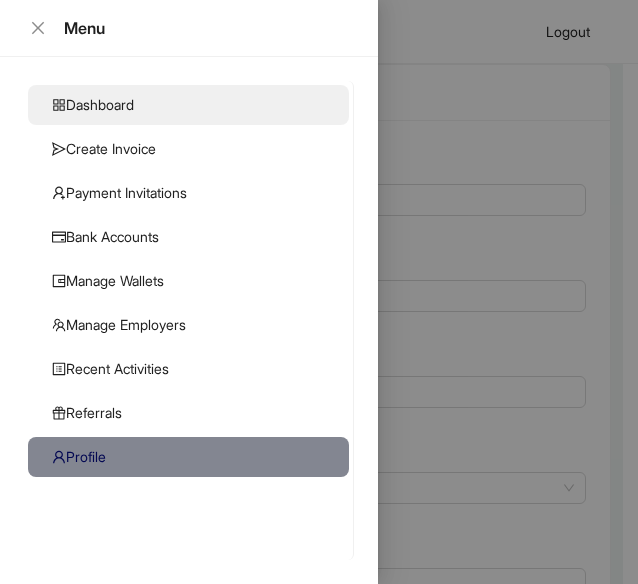 click on "Dashboard" 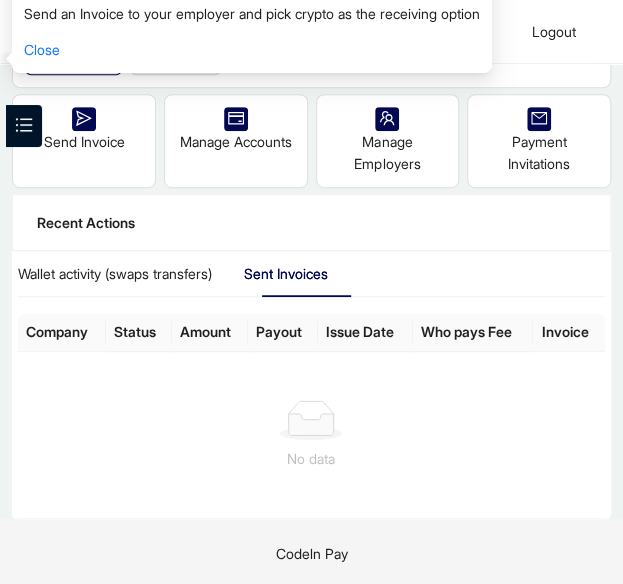 scroll, scrollTop: 0, scrollLeft: 0, axis: both 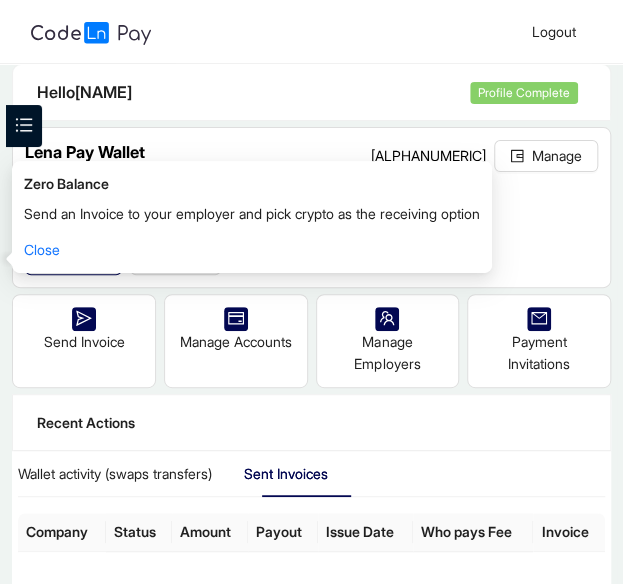 click on "Profile Complete" at bounding box center (524, 93) 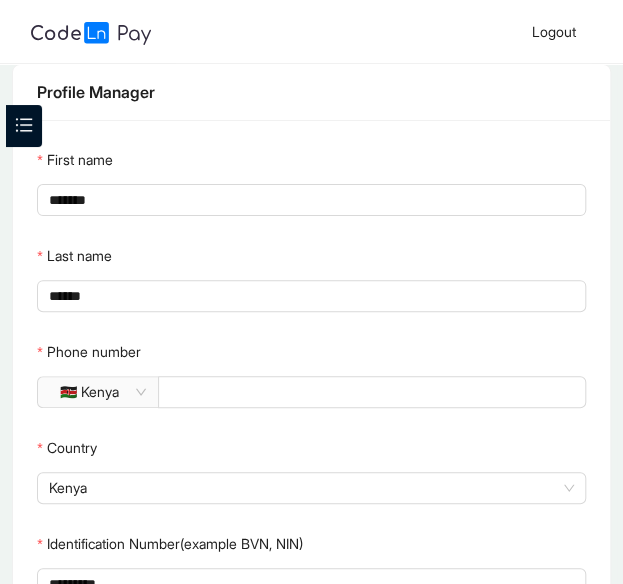 scroll, scrollTop: 363, scrollLeft: 0, axis: vertical 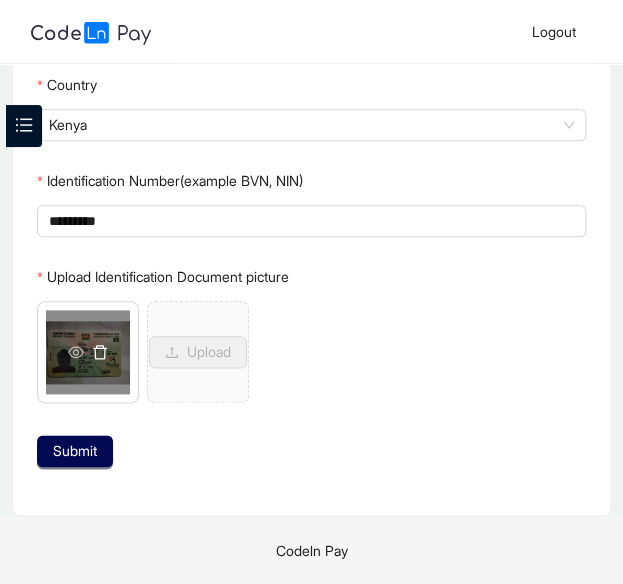 click 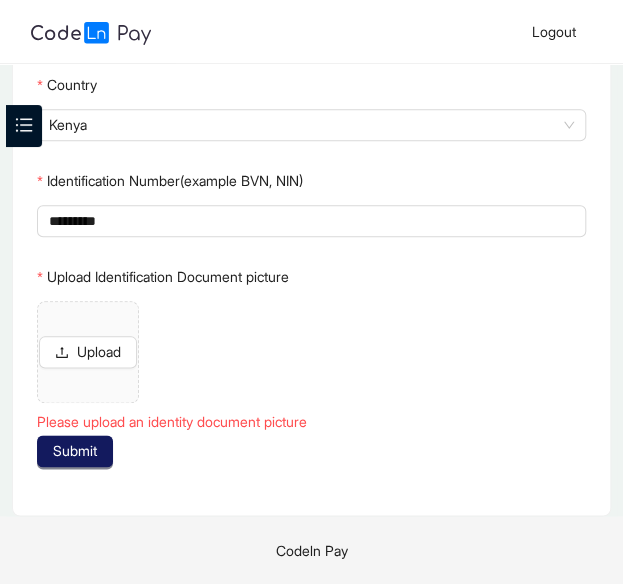 click on "Submit" 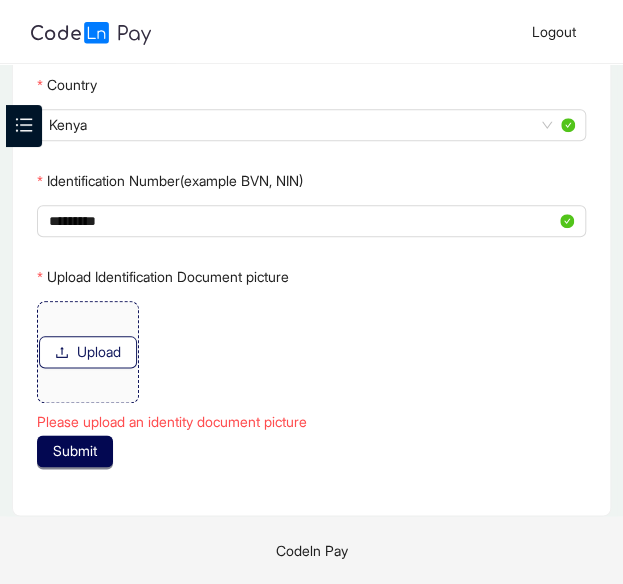 click on "Upload" 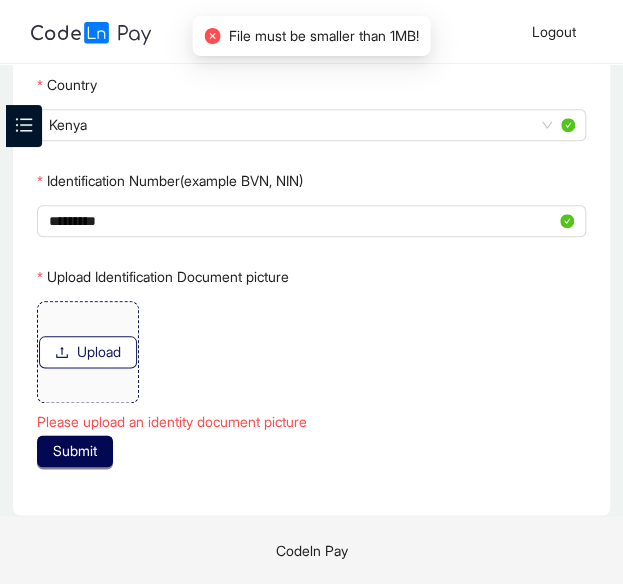 click on "Upload" 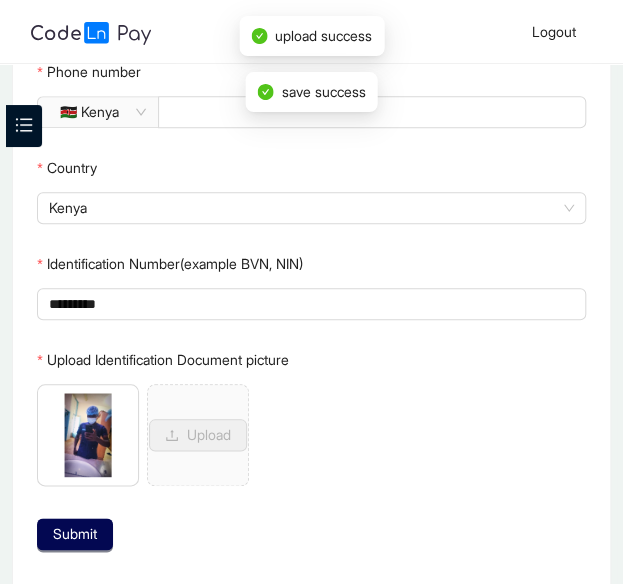 scroll, scrollTop: 363, scrollLeft: 0, axis: vertical 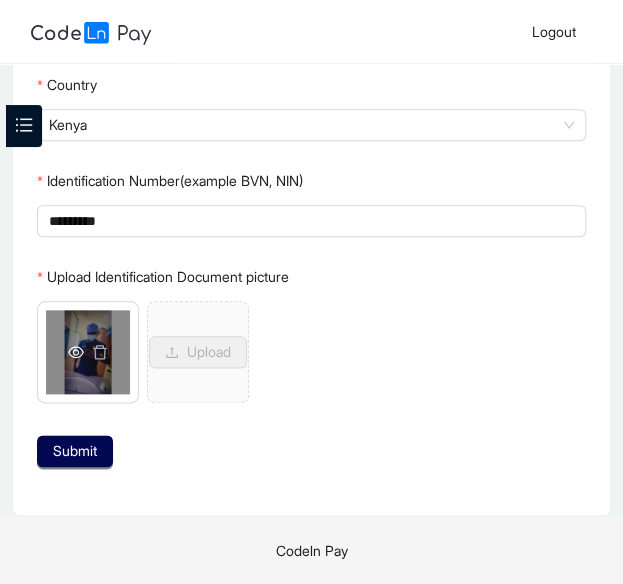click 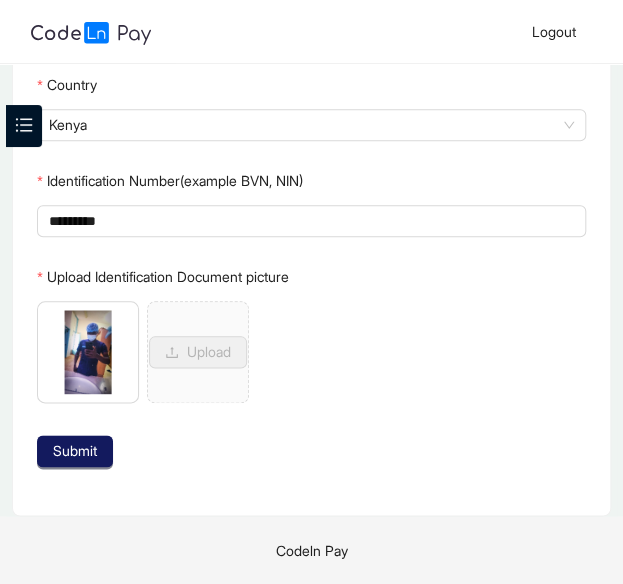 click on "Submit" 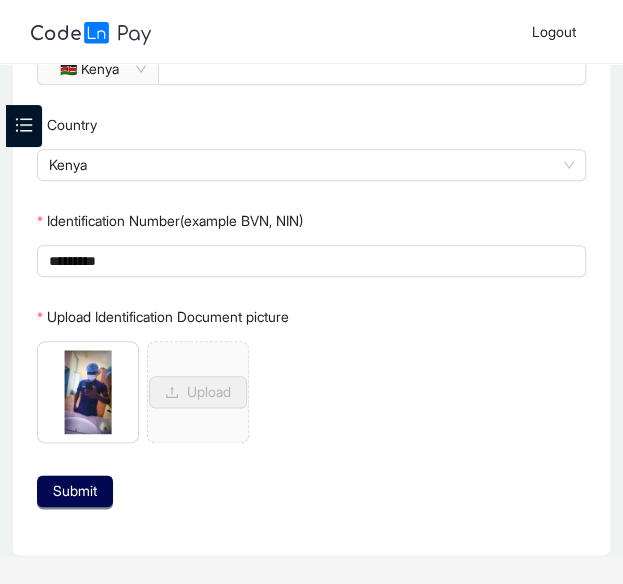scroll, scrollTop: 0, scrollLeft: 0, axis: both 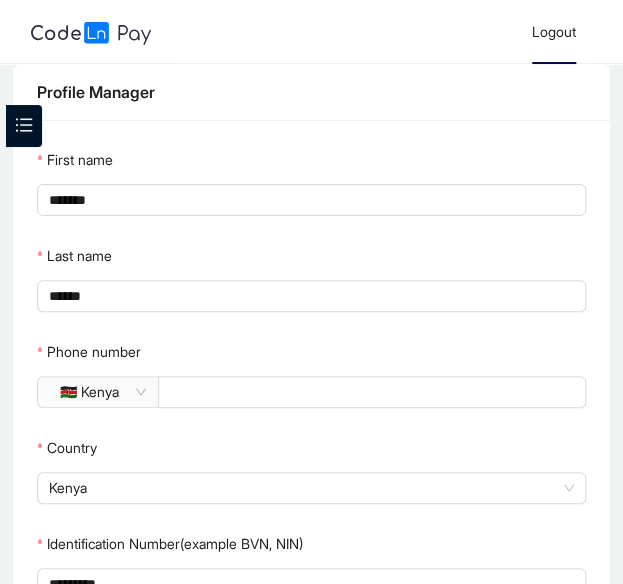 click on "Logout" 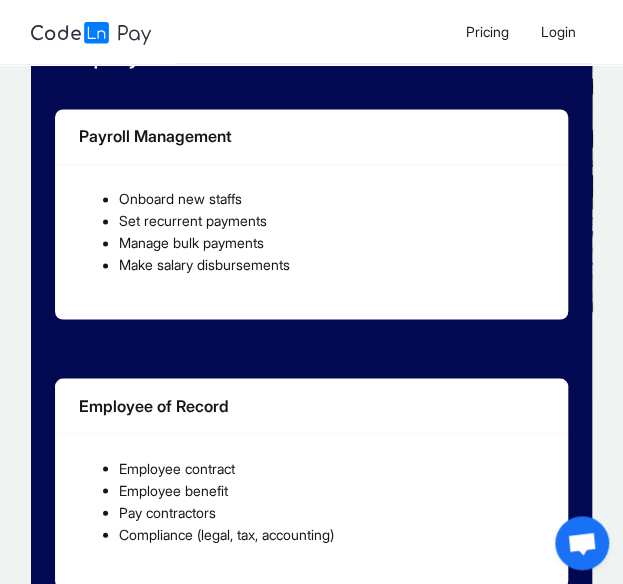 scroll, scrollTop: 666, scrollLeft: 0, axis: vertical 